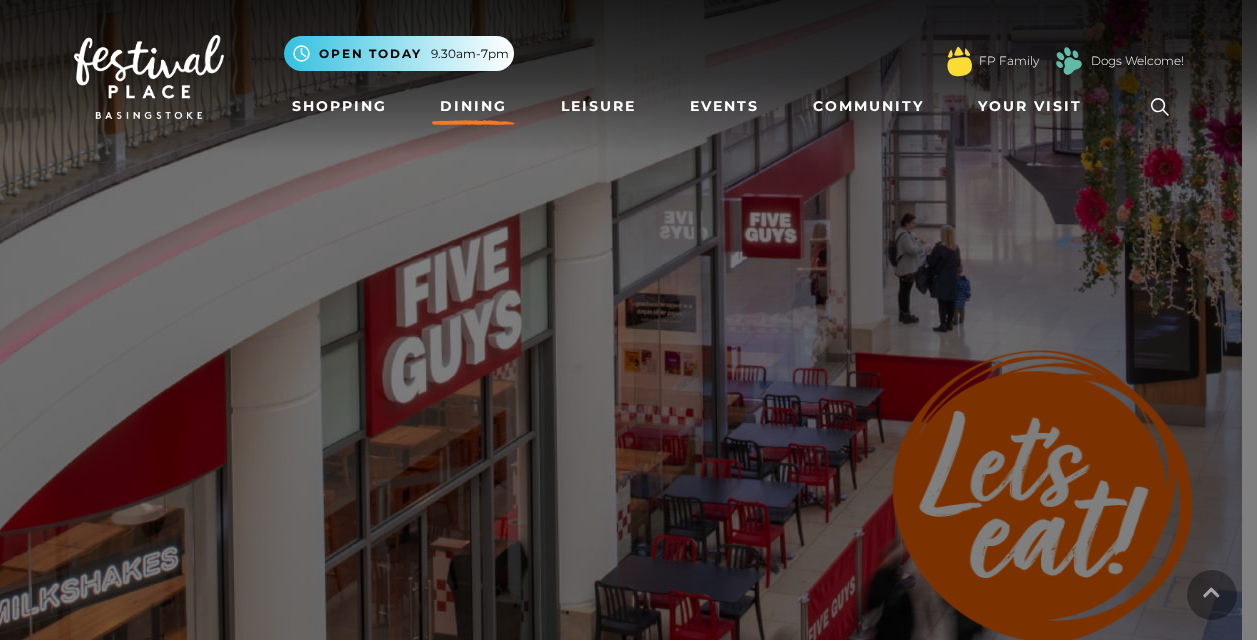scroll, scrollTop: 200, scrollLeft: 0, axis: vertical 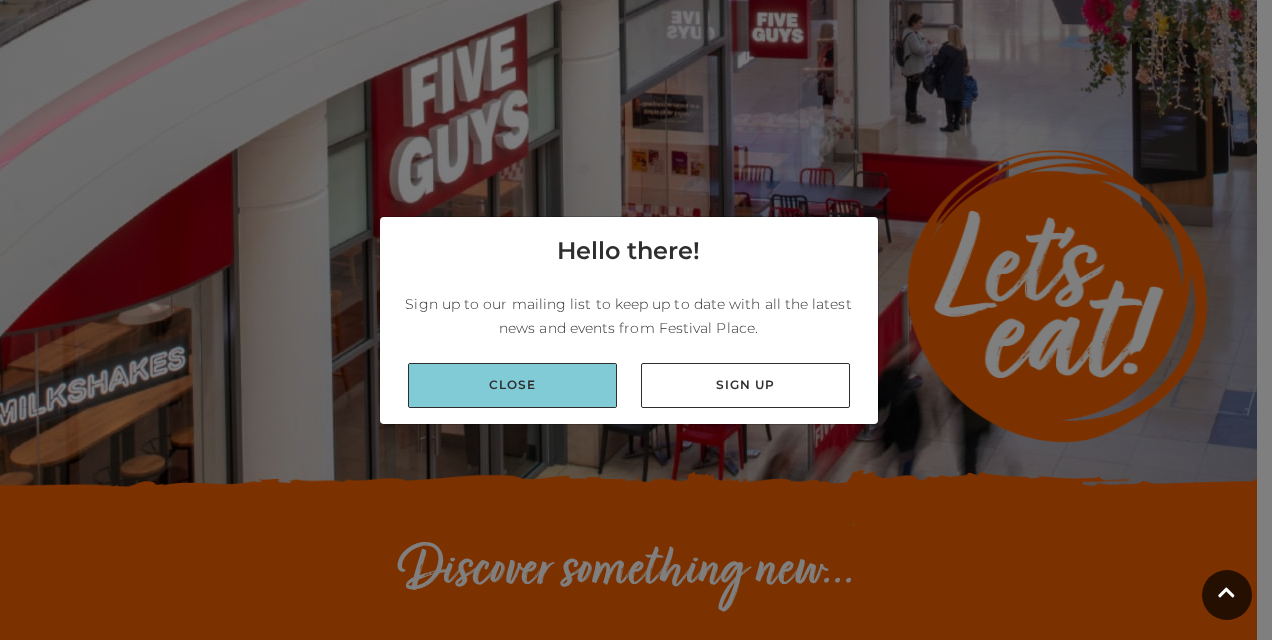 click on "Close" at bounding box center [512, 385] 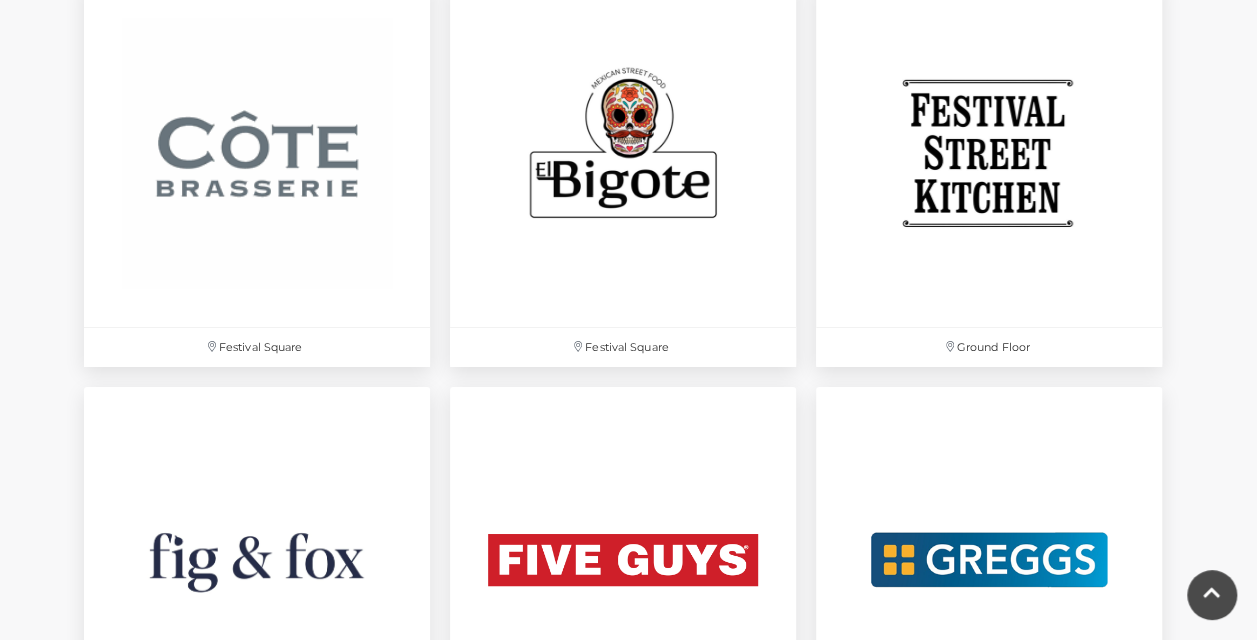 scroll, scrollTop: 3300, scrollLeft: 0, axis: vertical 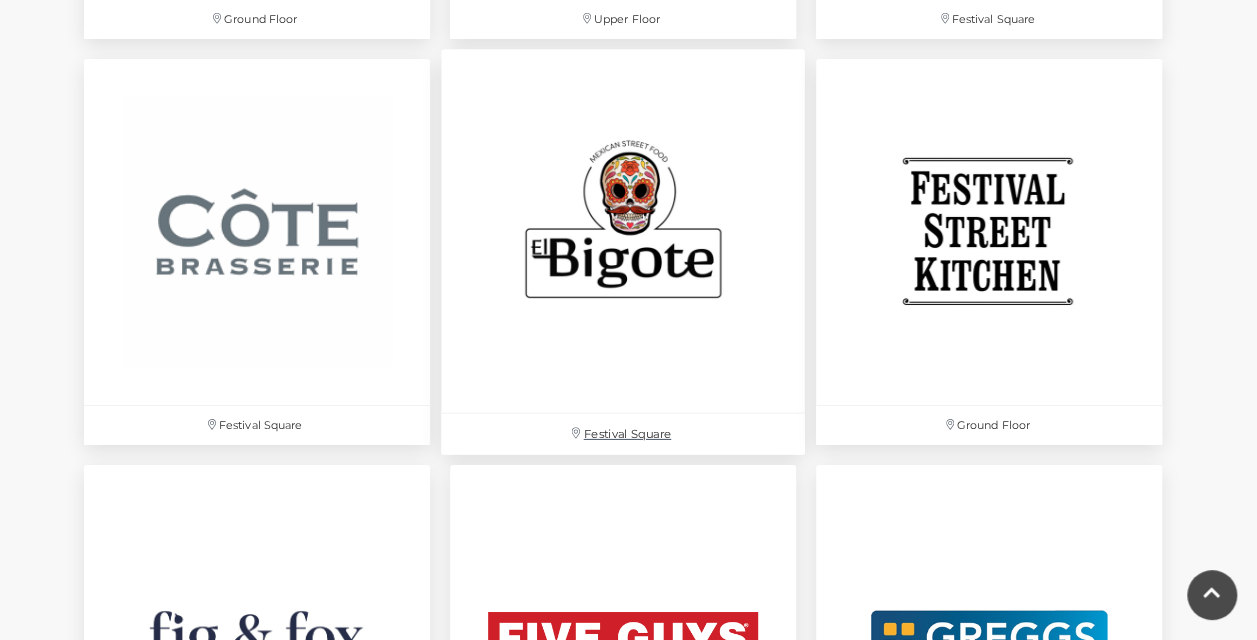 click at bounding box center [623, 231] 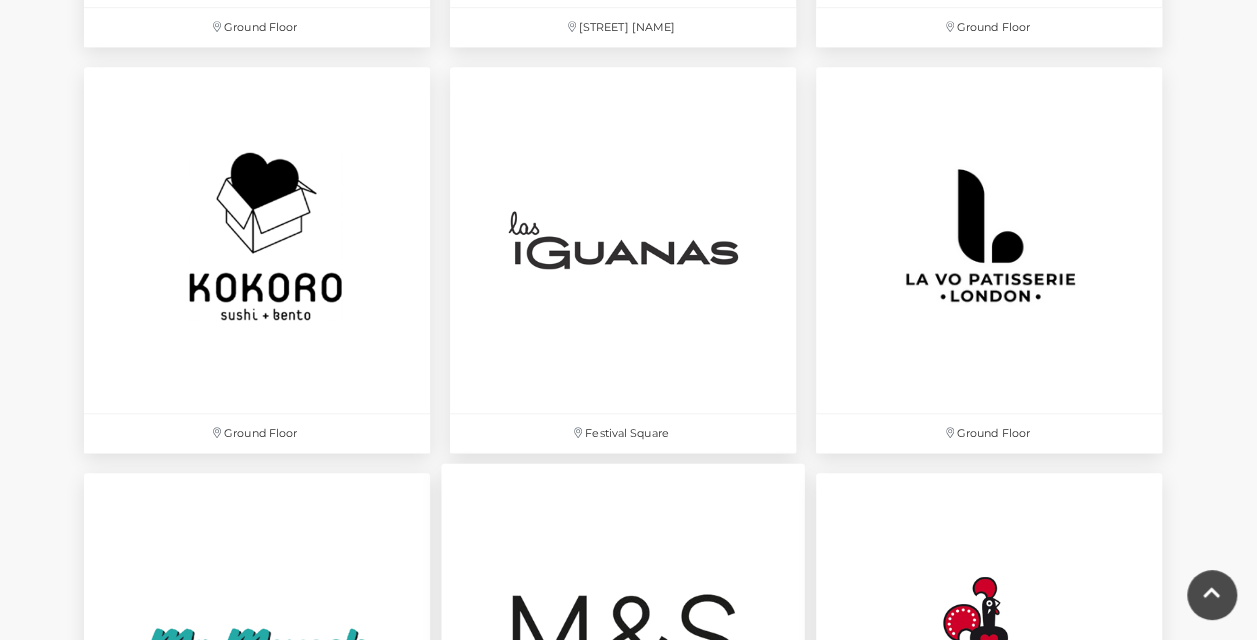scroll, scrollTop: 4500, scrollLeft: 0, axis: vertical 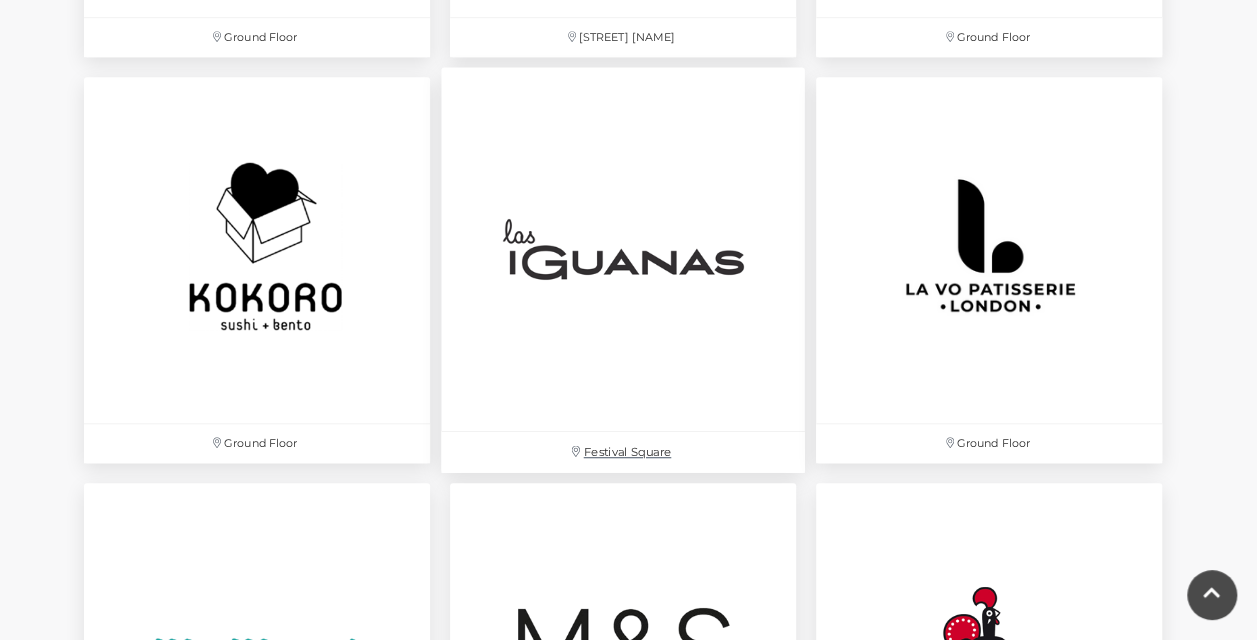 click at bounding box center [623, 249] 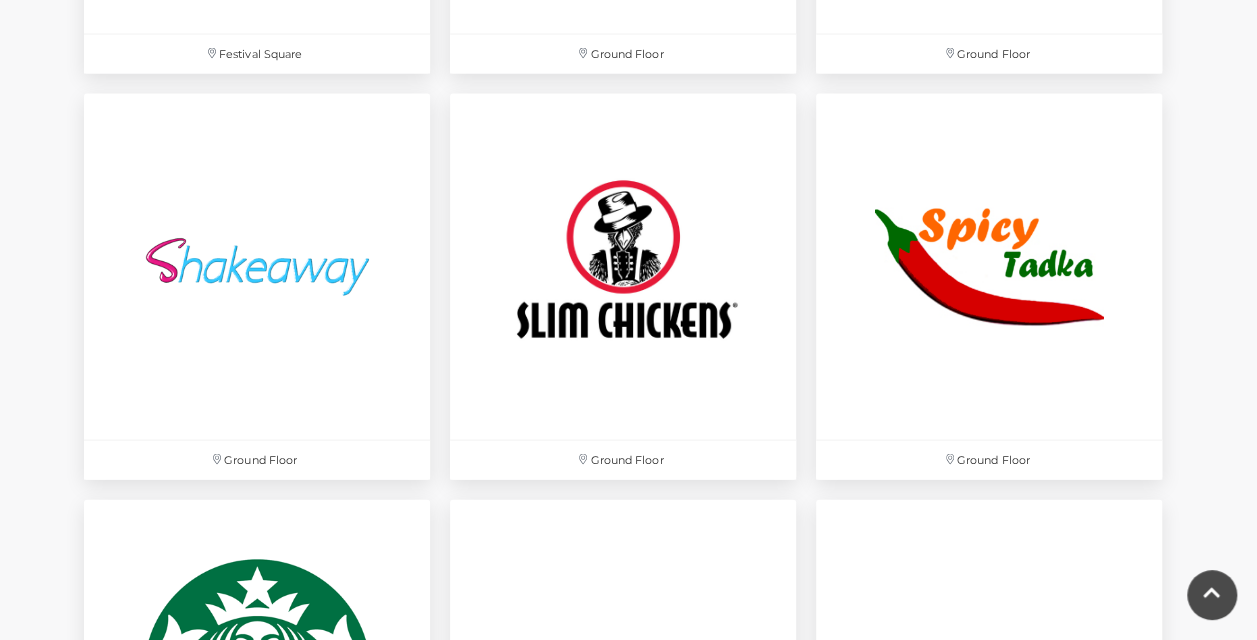 scroll, scrollTop: 5700, scrollLeft: 0, axis: vertical 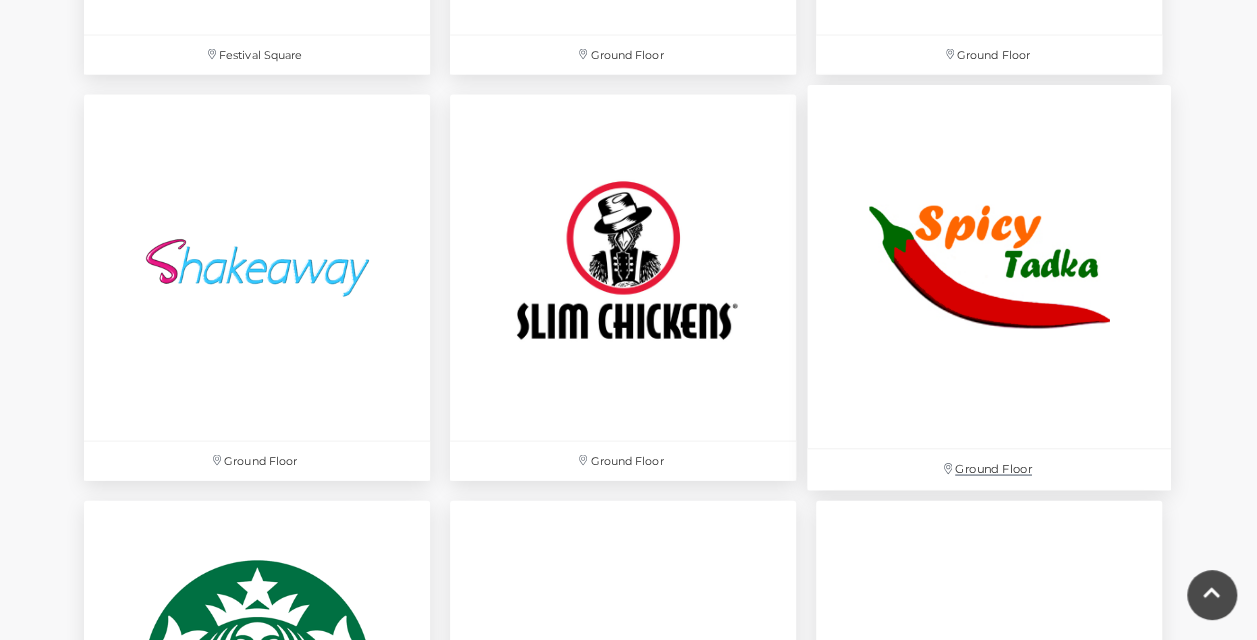 click at bounding box center [989, 267] 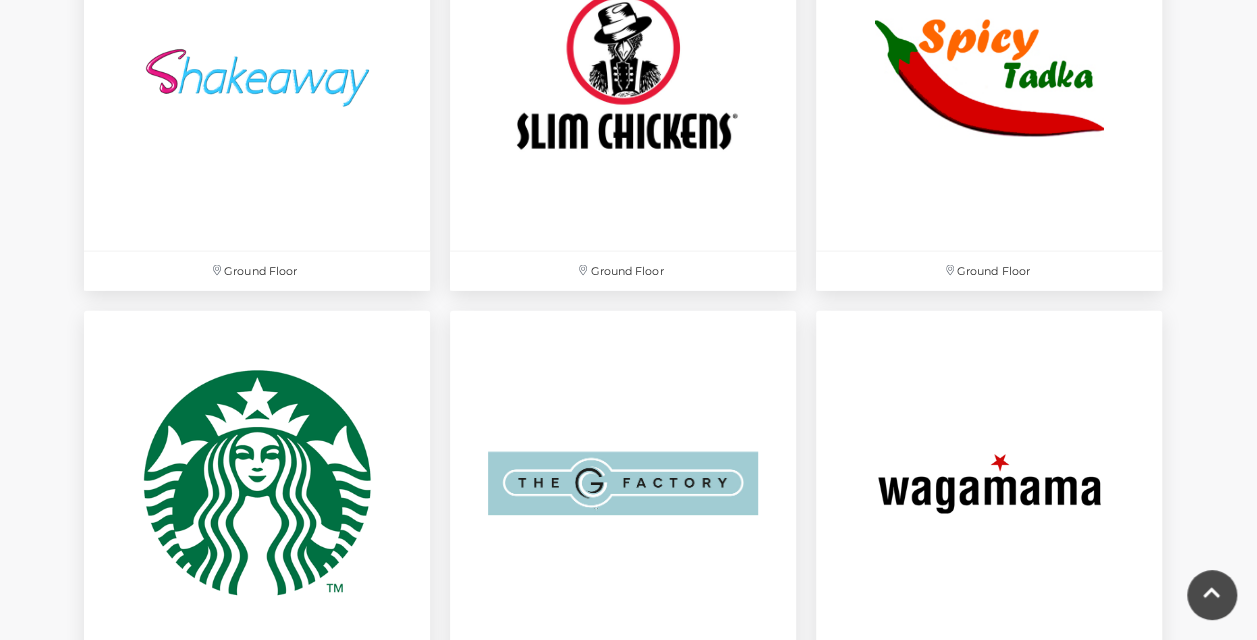 scroll, scrollTop: 6000, scrollLeft: 0, axis: vertical 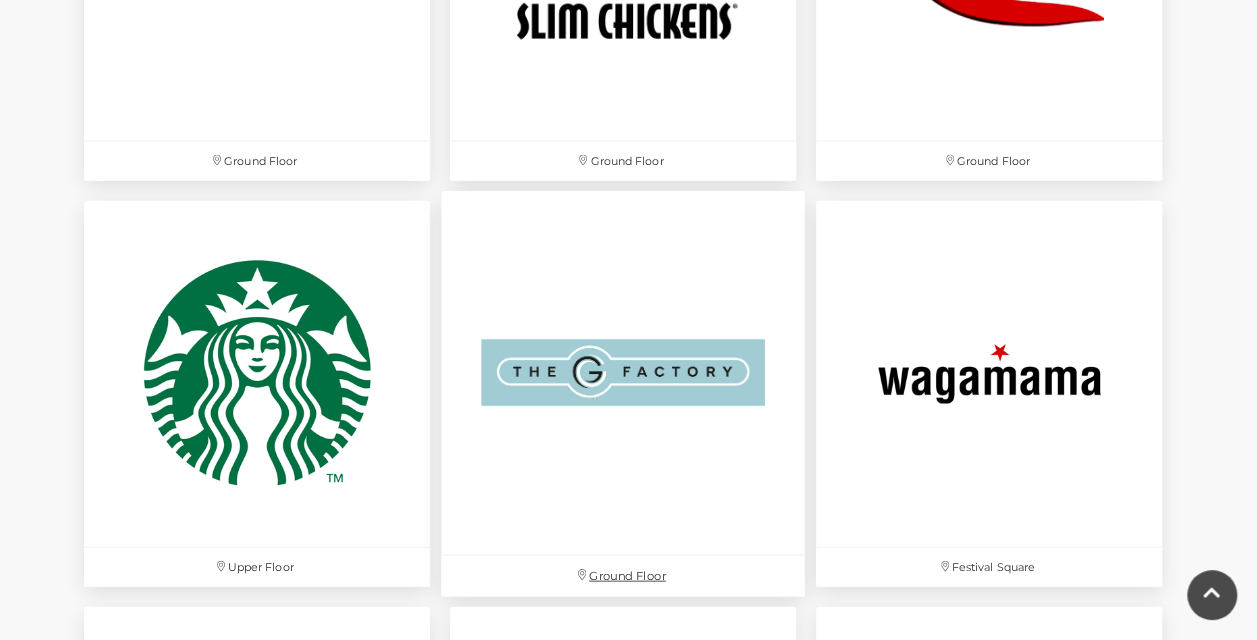 click at bounding box center (623, 373) 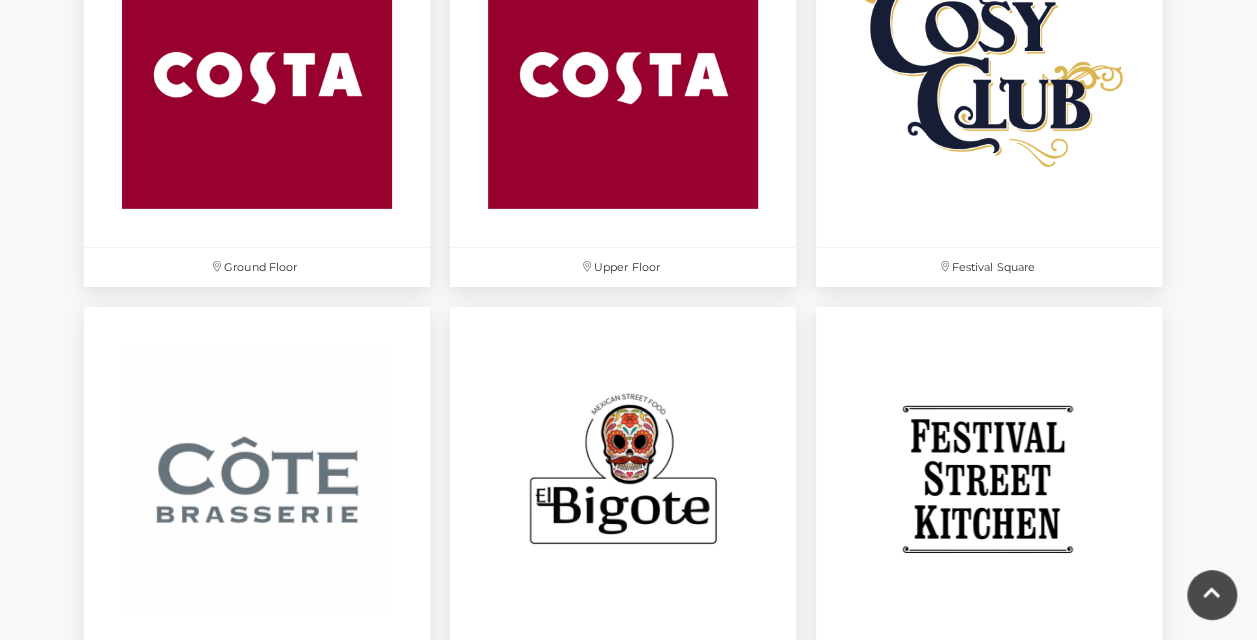 scroll, scrollTop: 3200, scrollLeft: 0, axis: vertical 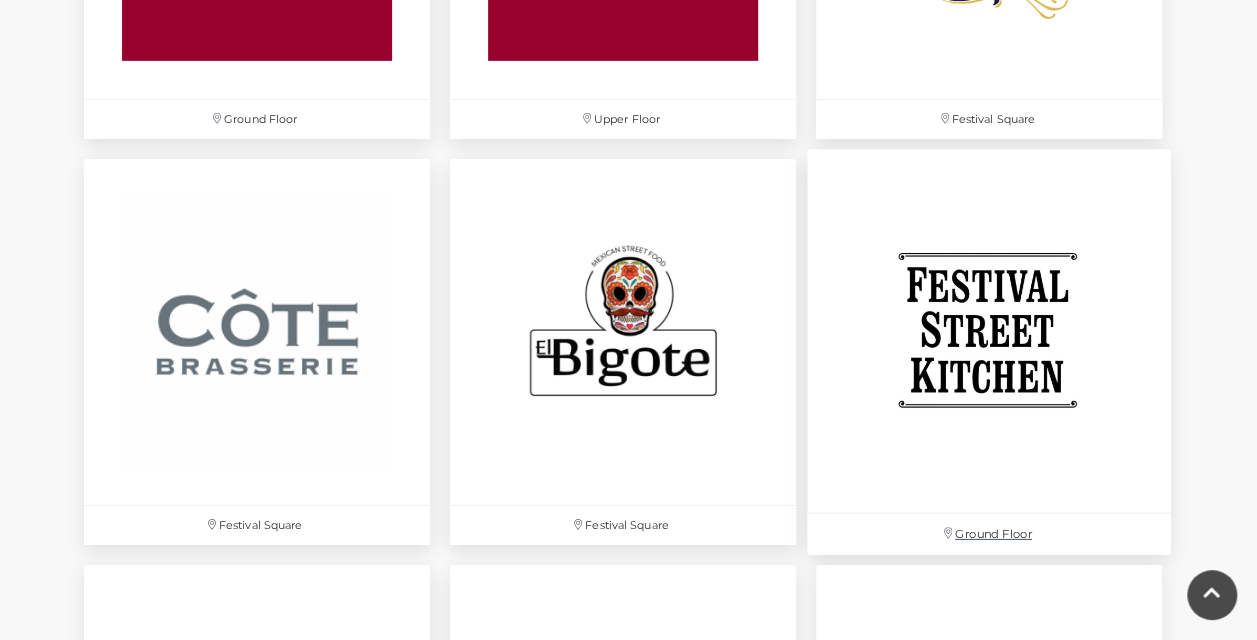 click at bounding box center [989, 331] 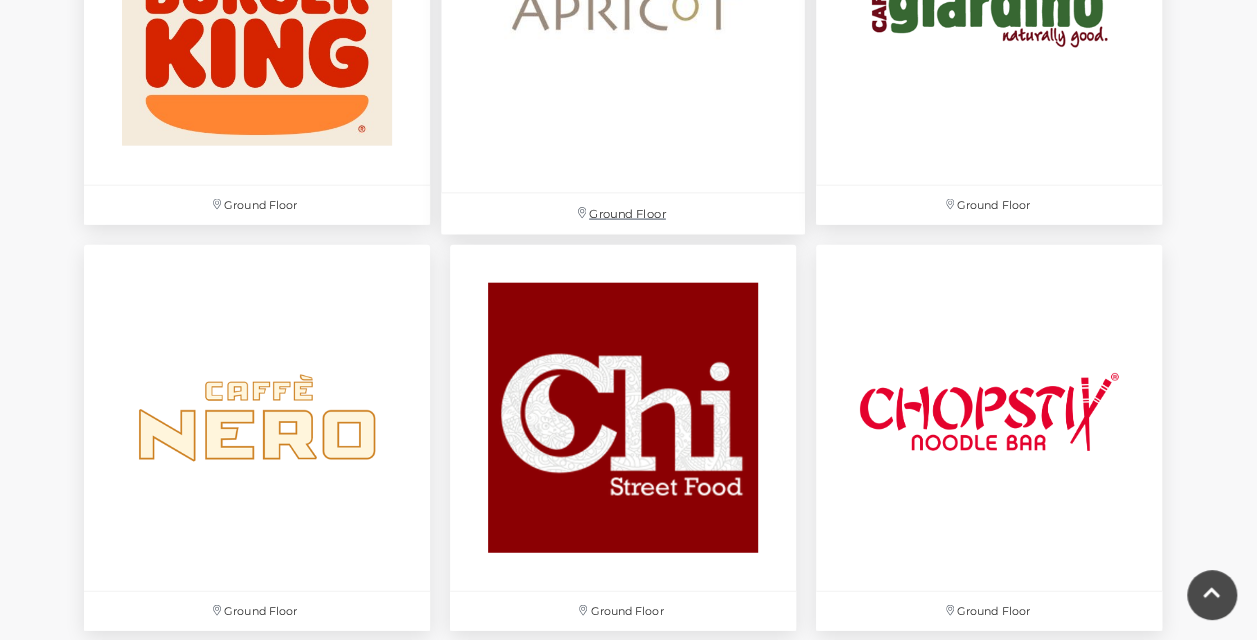 scroll, scrollTop: 2400, scrollLeft: 0, axis: vertical 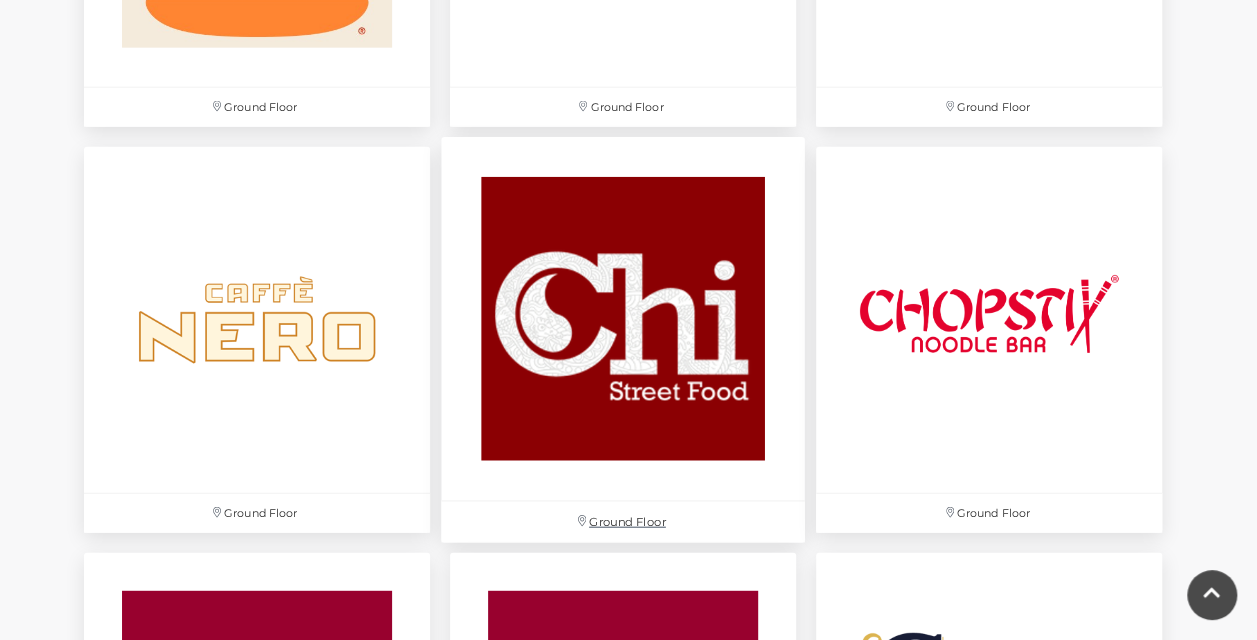 click at bounding box center [623, 319] 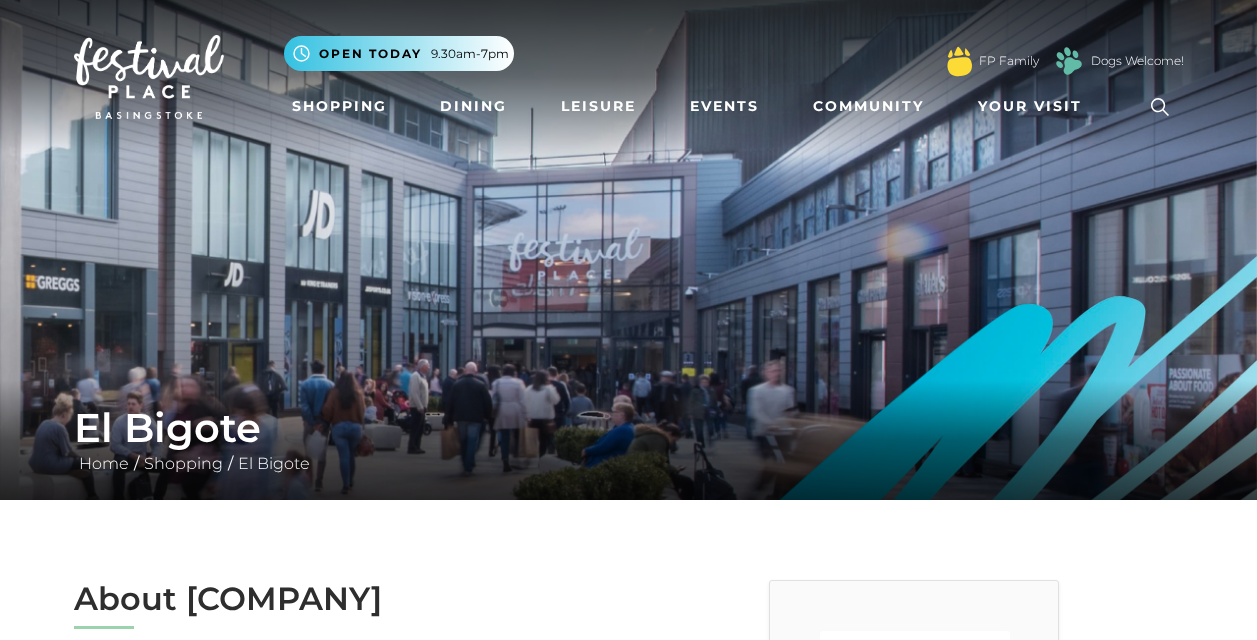 scroll, scrollTop: 0, scrollLeft: 0, axis: both 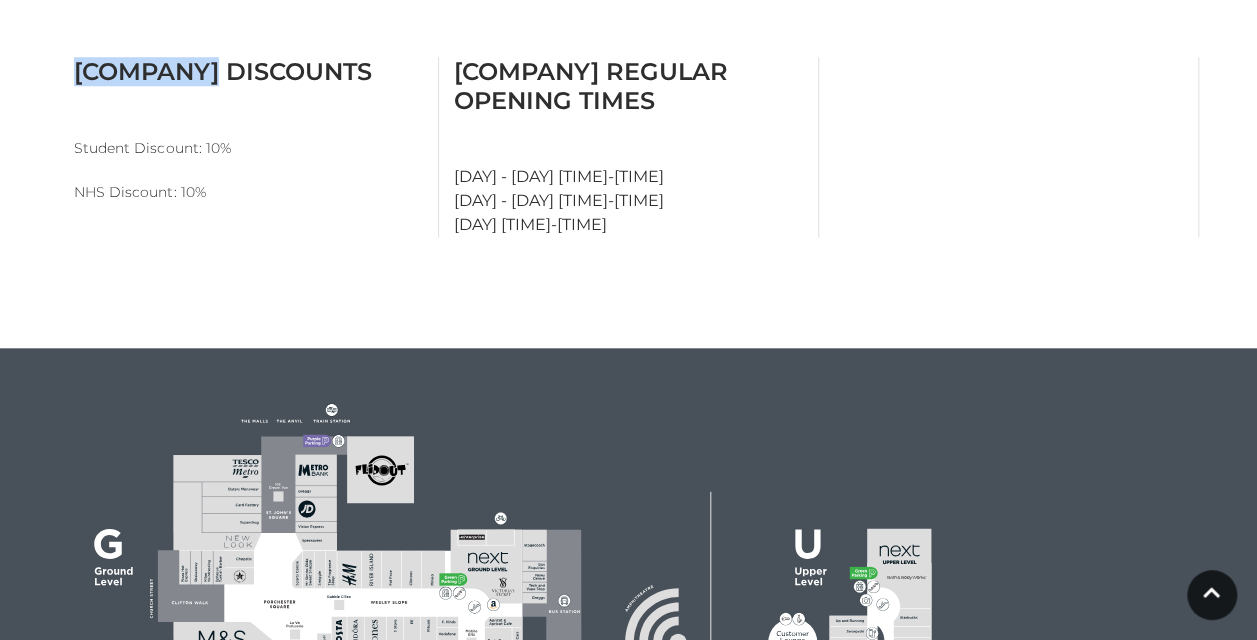drag, startPoint x: 76, startPoint y: 74, endPoint x: 203, endPoint y: 77, distance: 127.03543 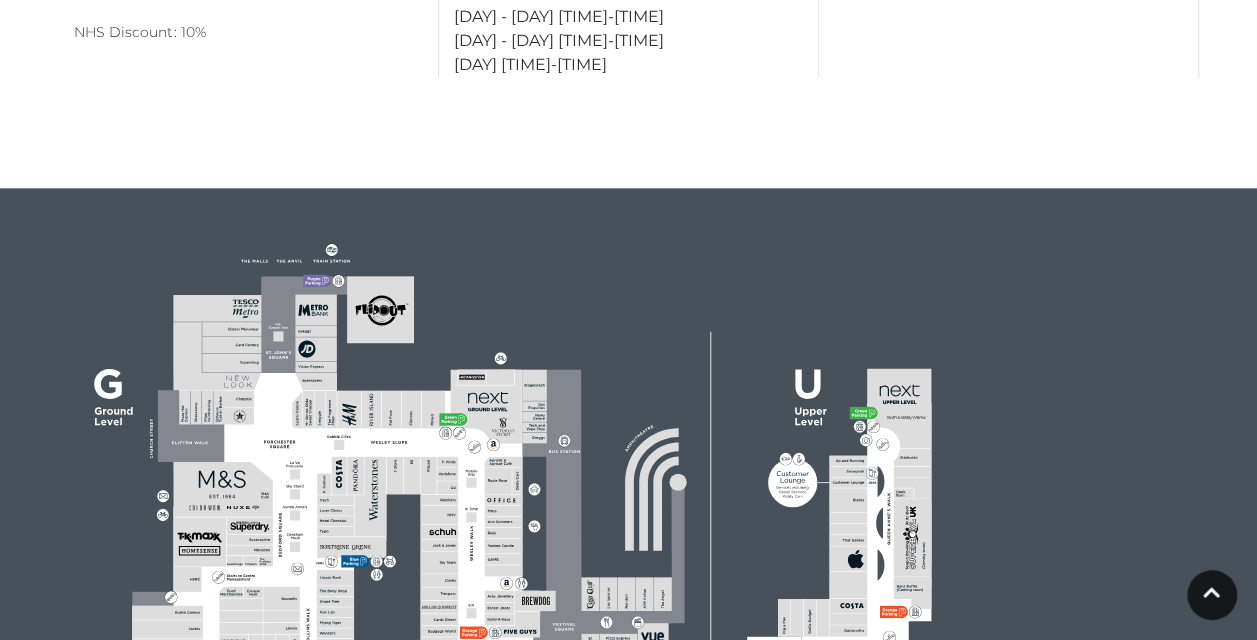 scroll, scrollTop: 700, scrollLeft: 0, axis: vertical 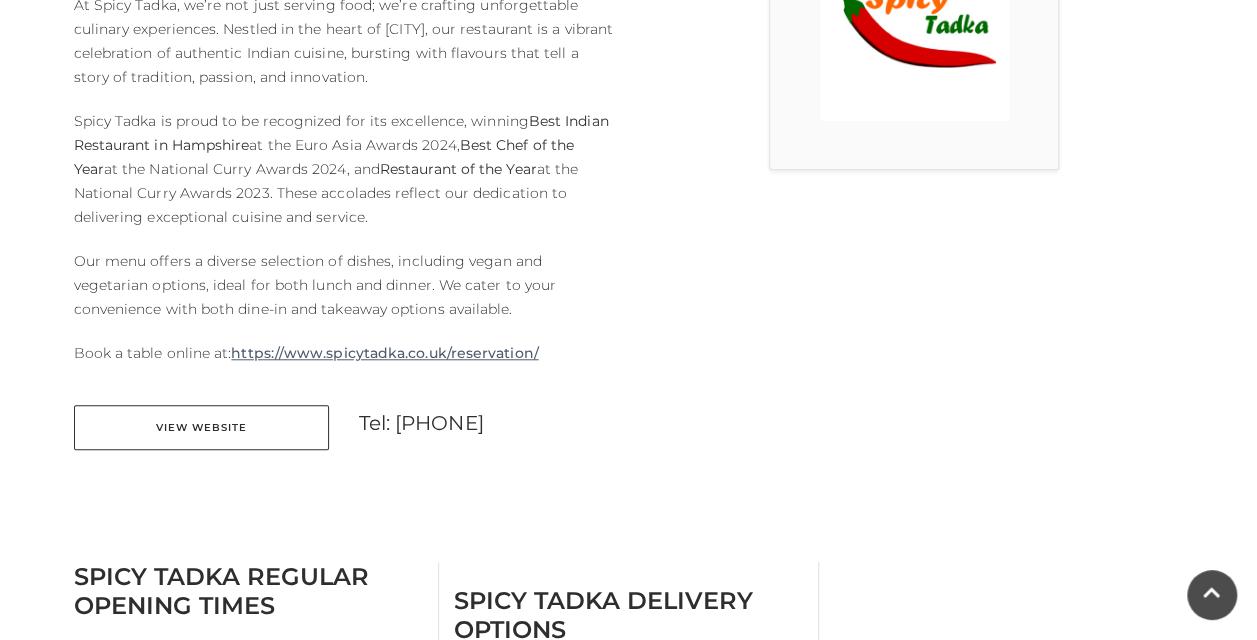 click on "https://www.spicytadka.co.uk/reservation/" at bounding box center (384, 353) 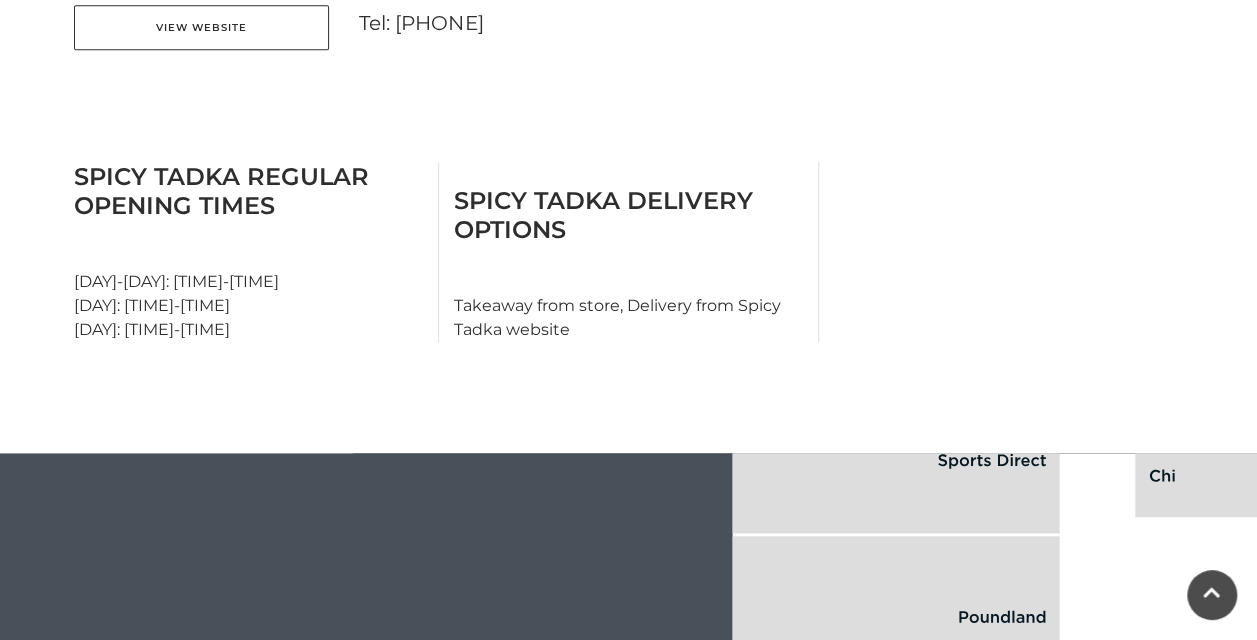 scroll, scrollTop: 600, scrollLeft: 0, axis: vertical 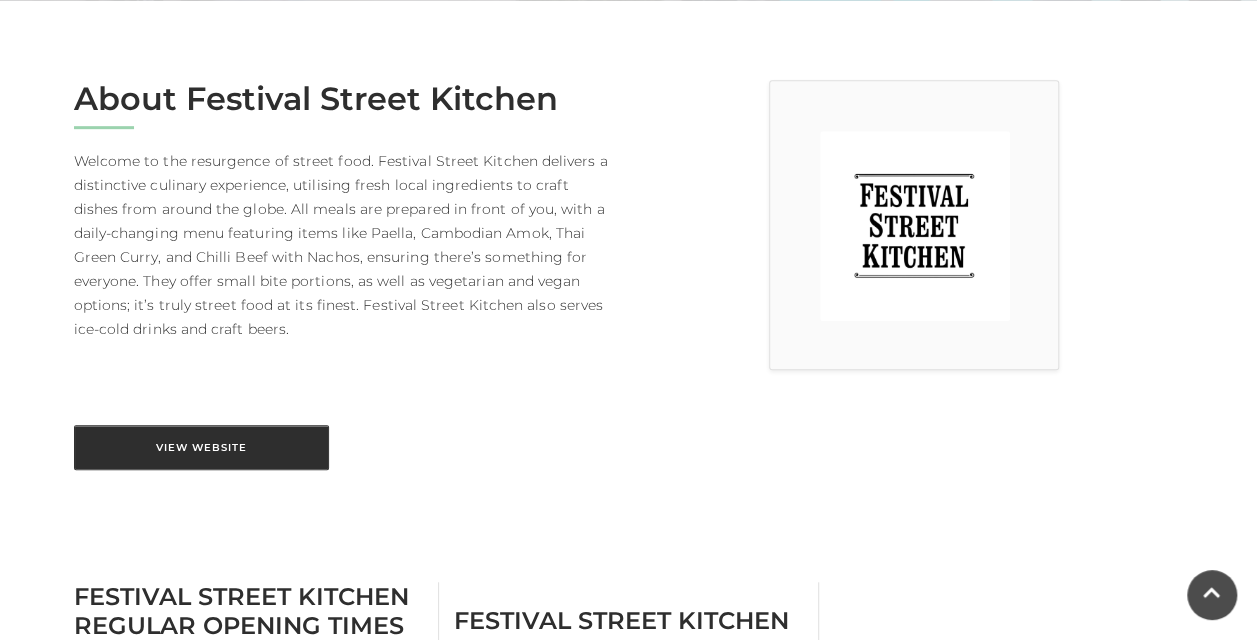 click on "View Website" at bounding box center (201, 447) 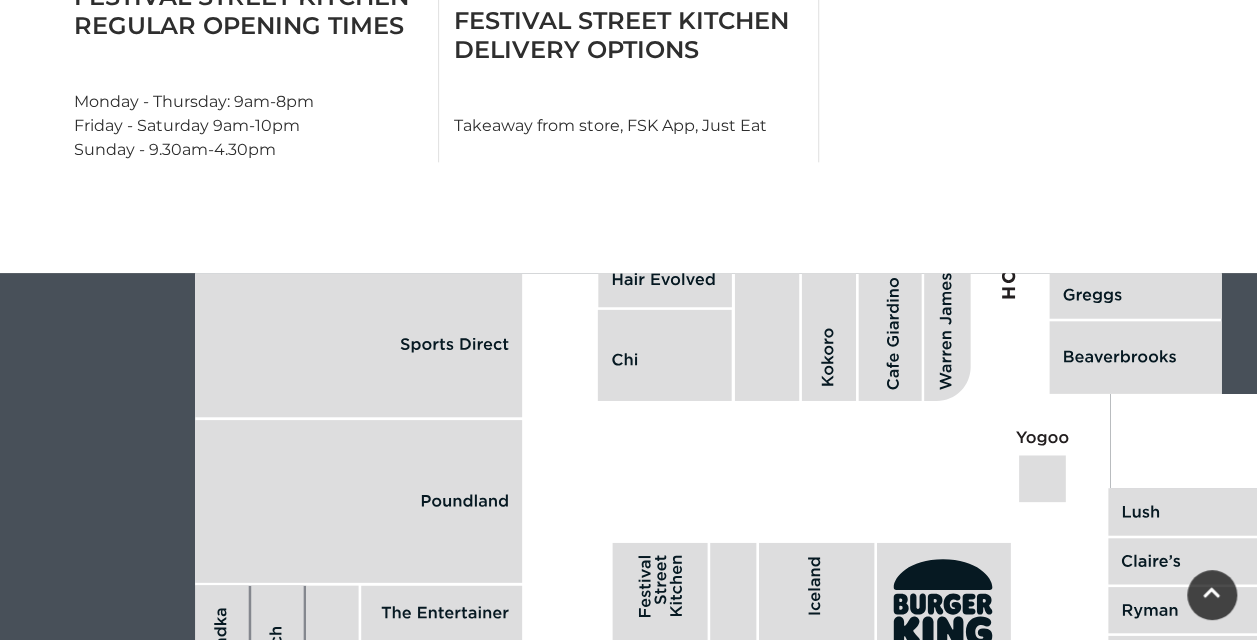 scroll, scrollTop: 700, scrollLeft: 0, axis: vertical 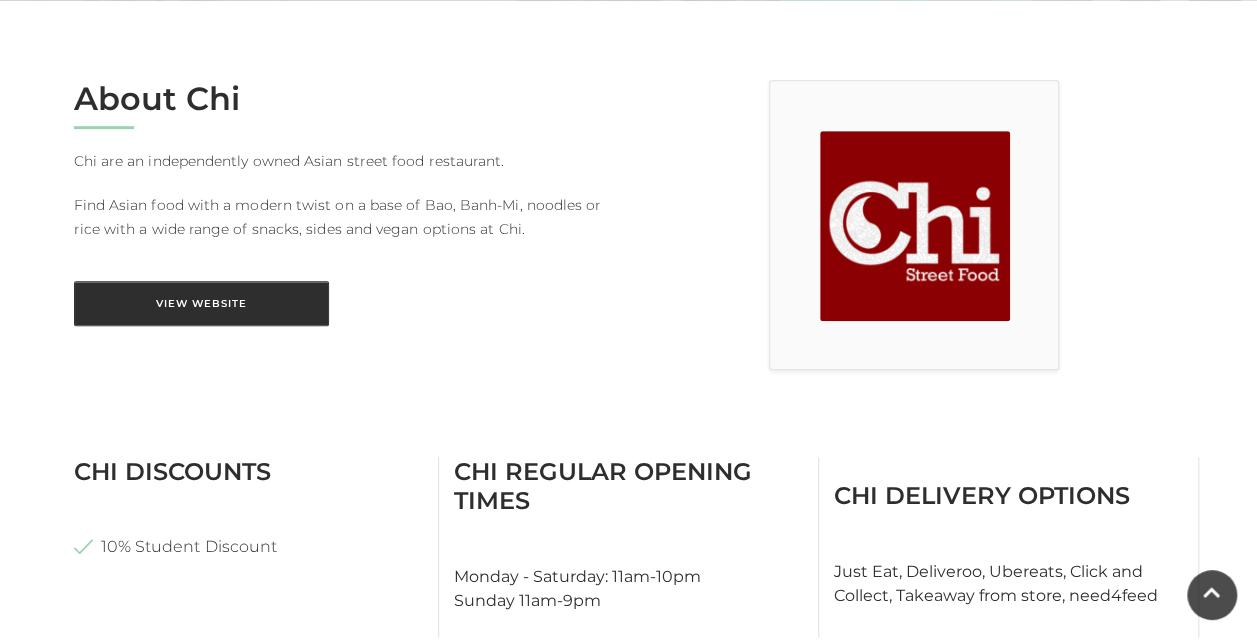 click on "View Website" at bounding box center [201, 303] 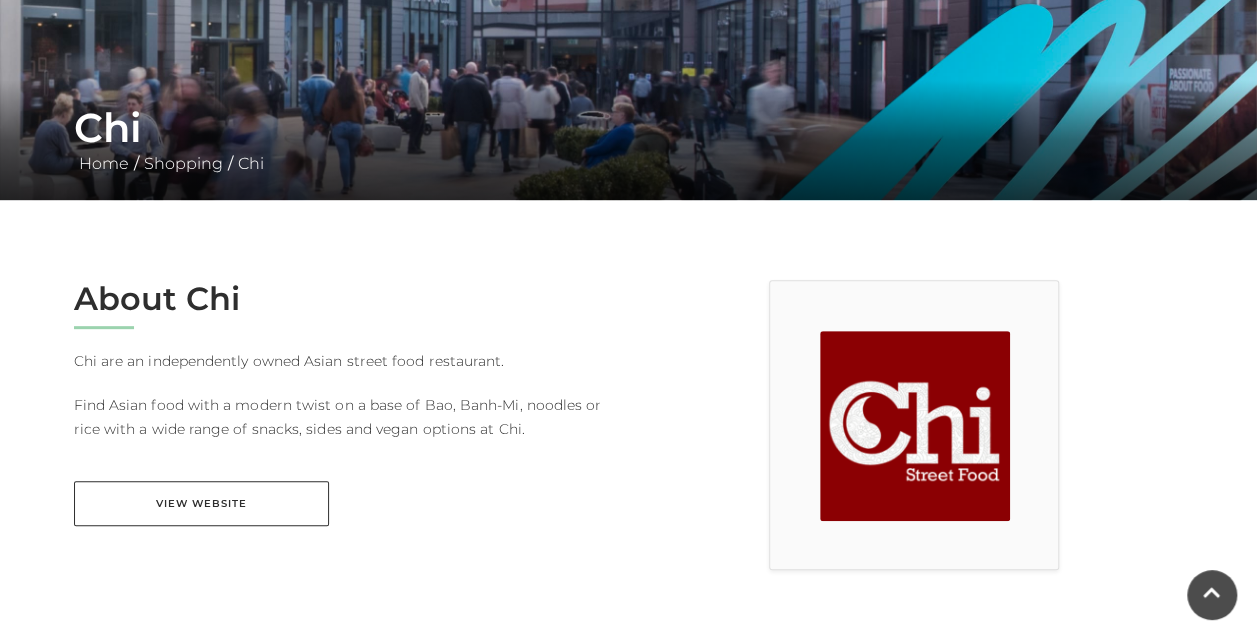 scroll, scrollTop: 0, scrollLeft: 0, axis: both 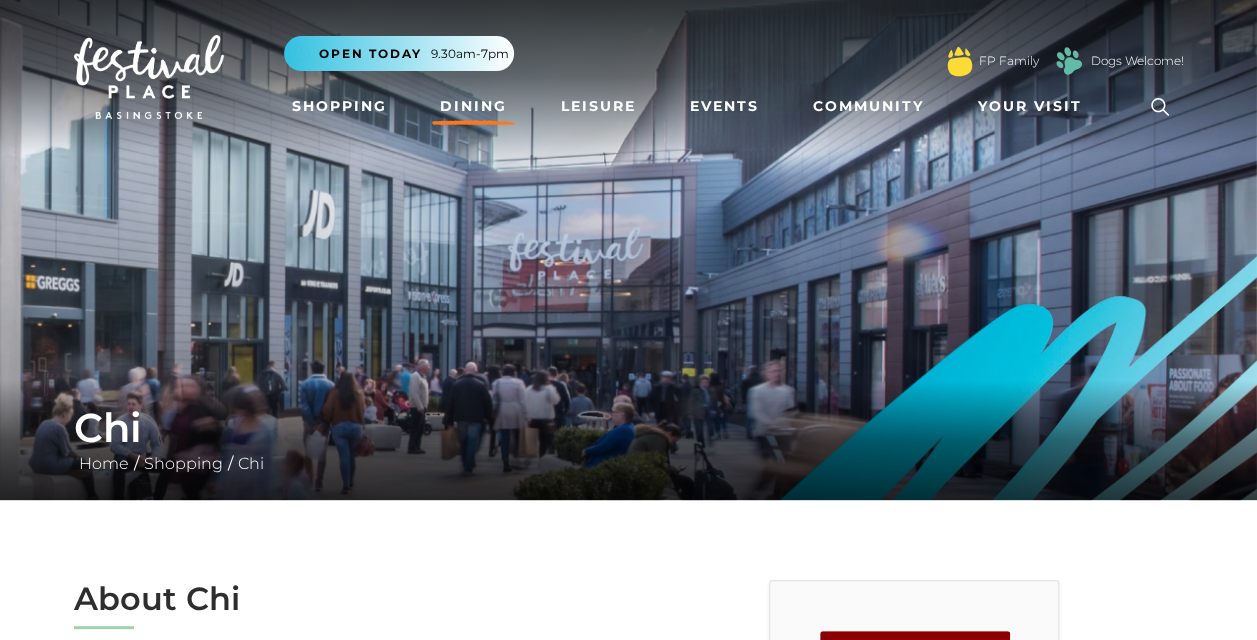 click on "Dining" at bounding box center [473, 106] 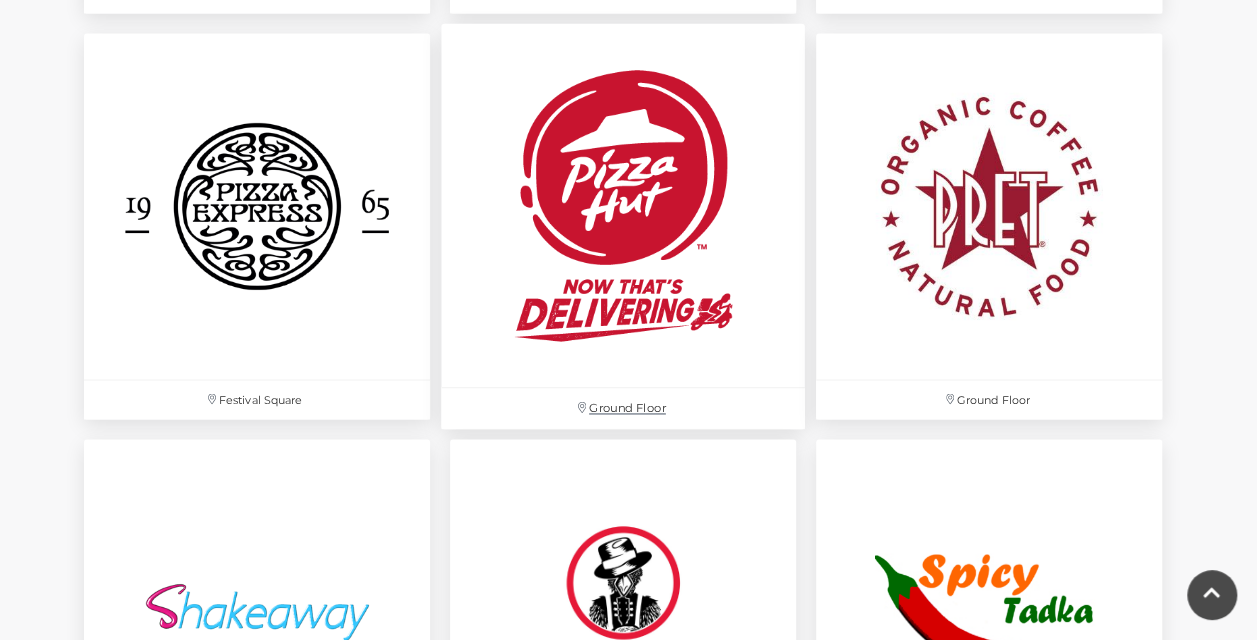 scroll, scrollTop: 5400, scrollLeft: 0, axis: vertical 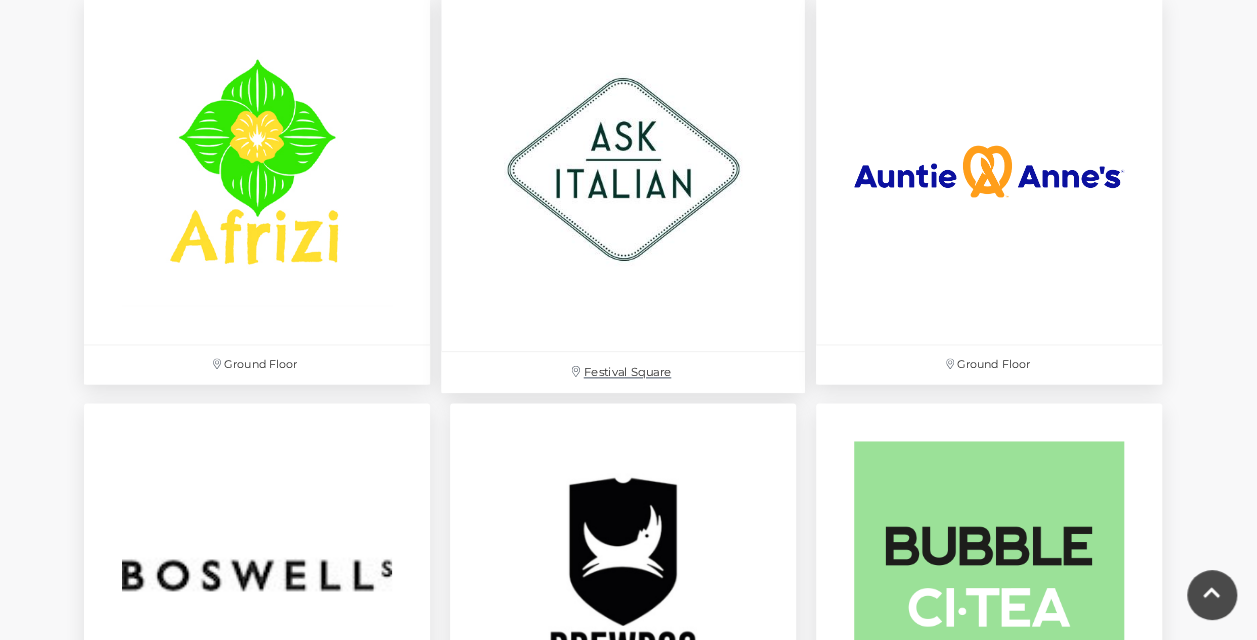 click at bounding box center [623, 170] 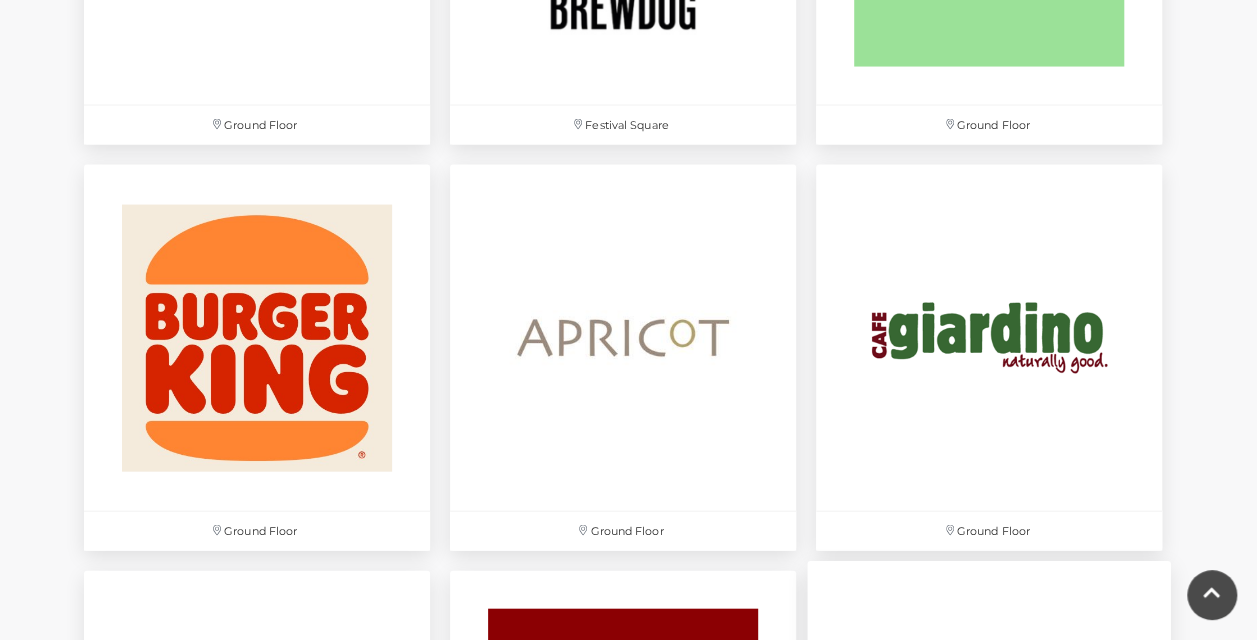 scroll, scrollTop: 2332, scrollLeft: 0, axis: vertical 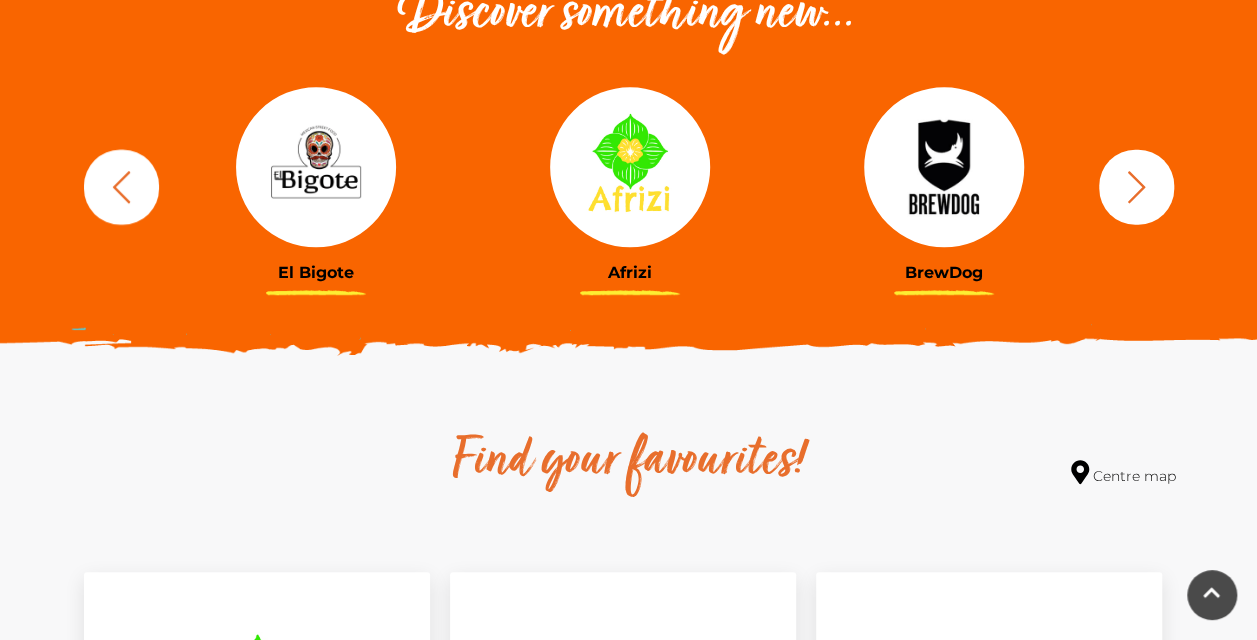 click on "BrewDog
Côte Brasserie
Slim Chickens
Boswells
Wagamama
Afrizi" at bounding box center [629, 186] 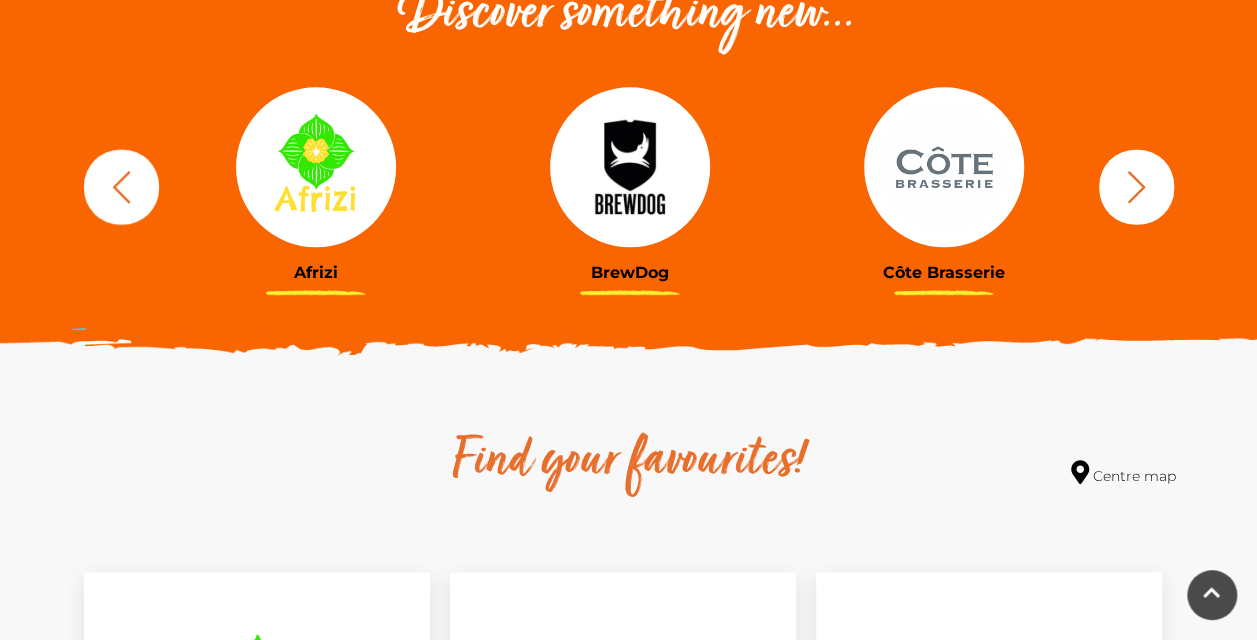 click 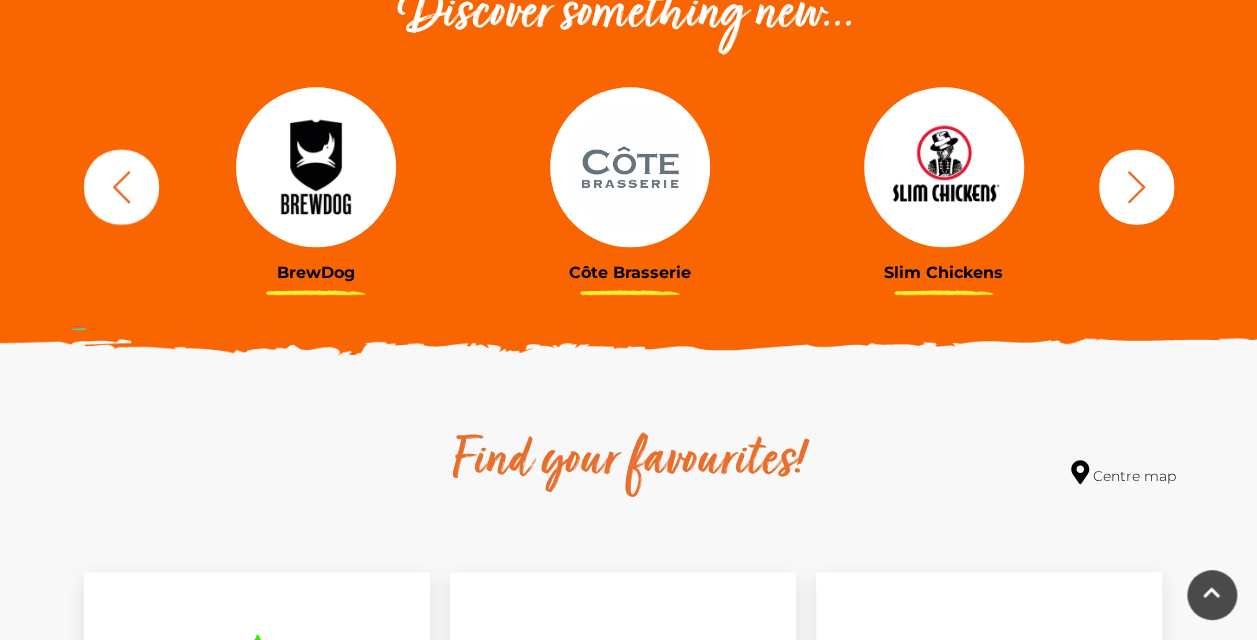 click 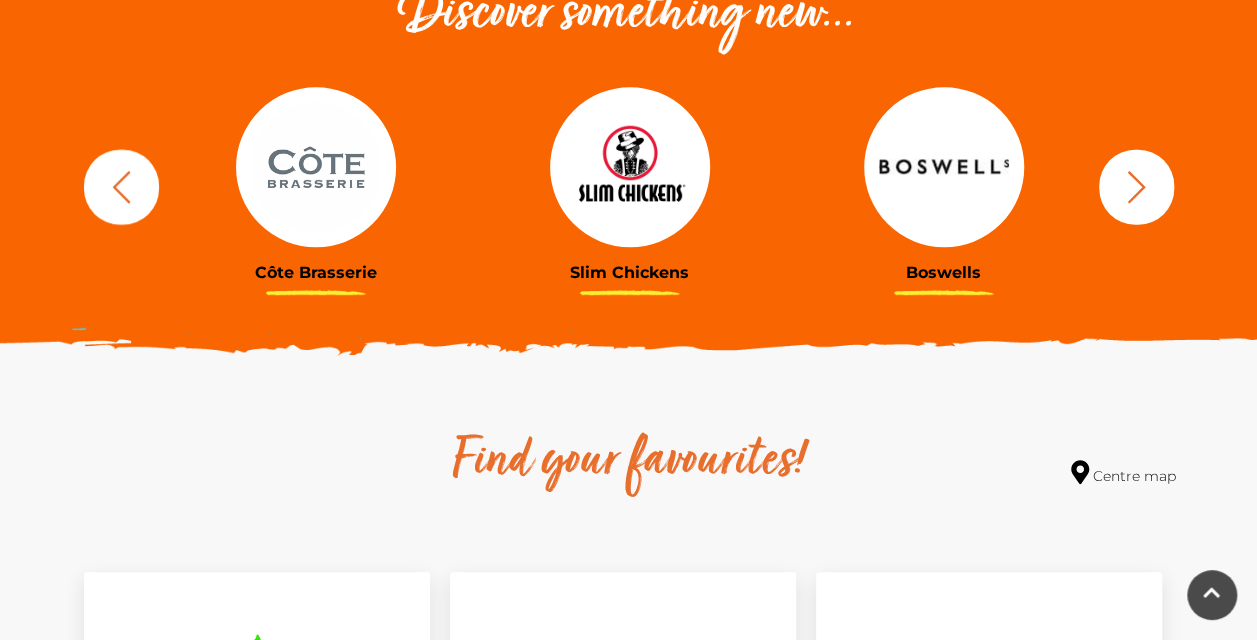 click 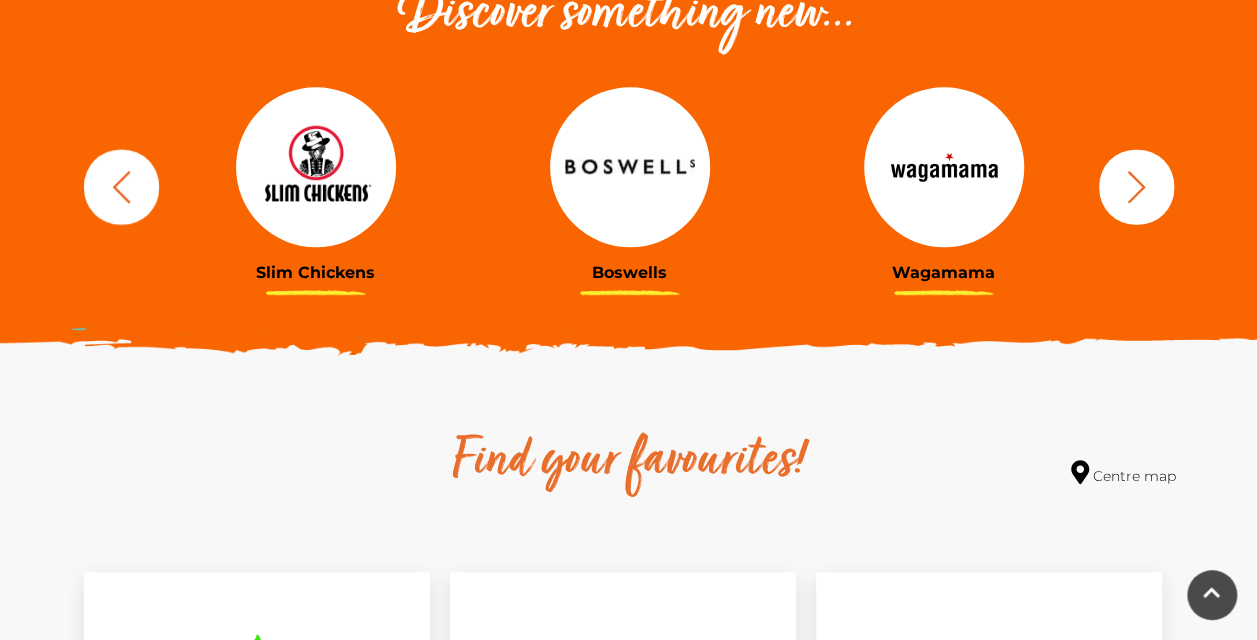 click at bounding box center [630, 167] 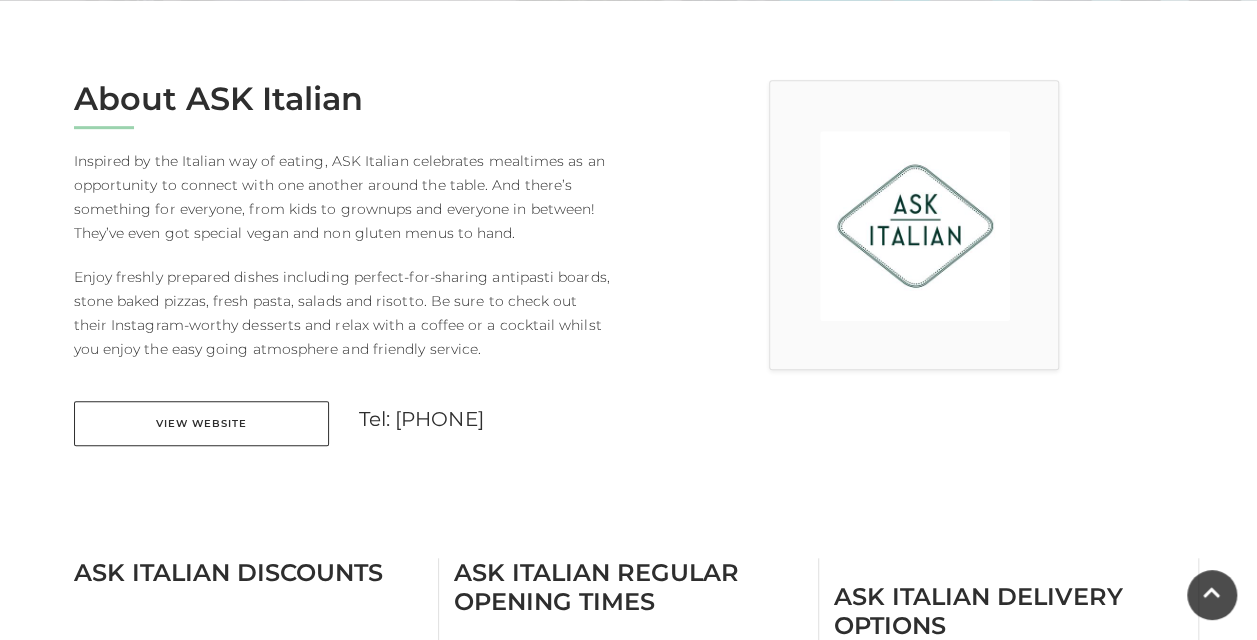 scroll, scrollTop: 800, scrollLeft: 0, axis: vertical 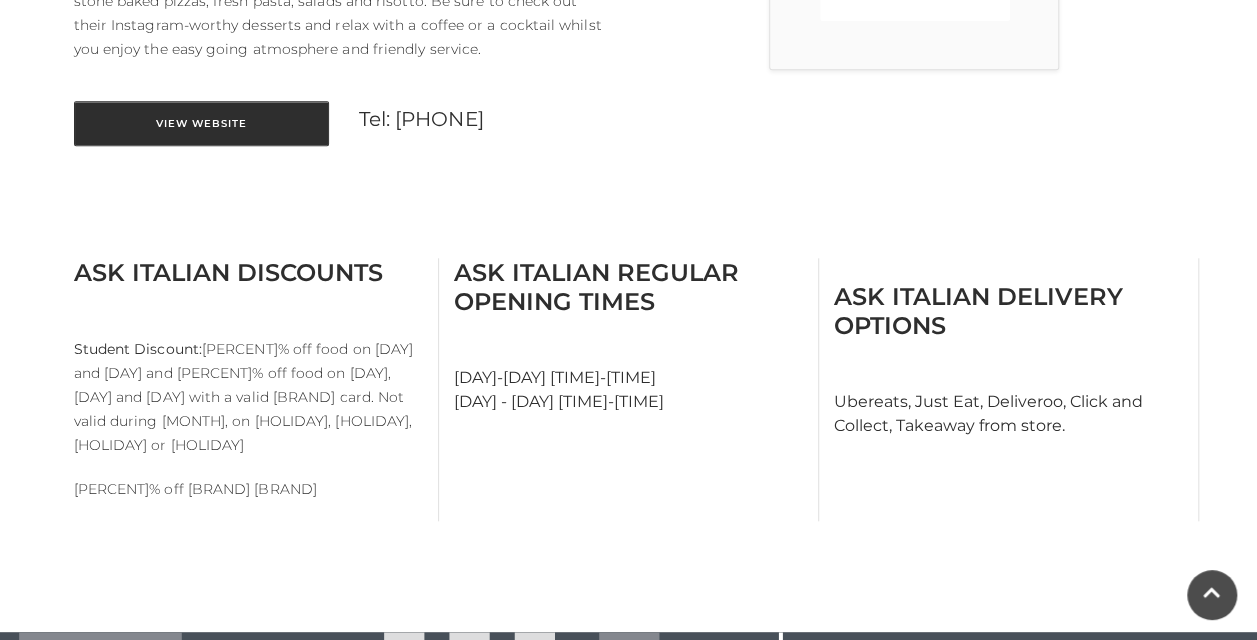 click on "View Website" at bounding box center (201, 123) 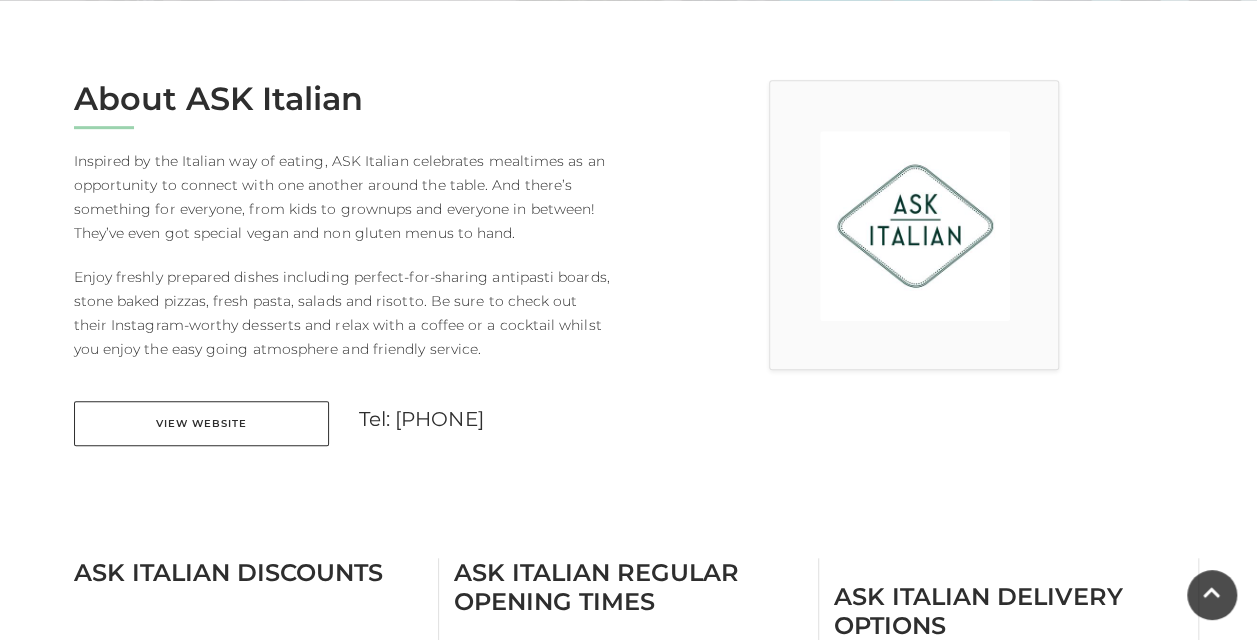 scroll, scrollTop: 400, scrollLeft: 0, axis: vertical 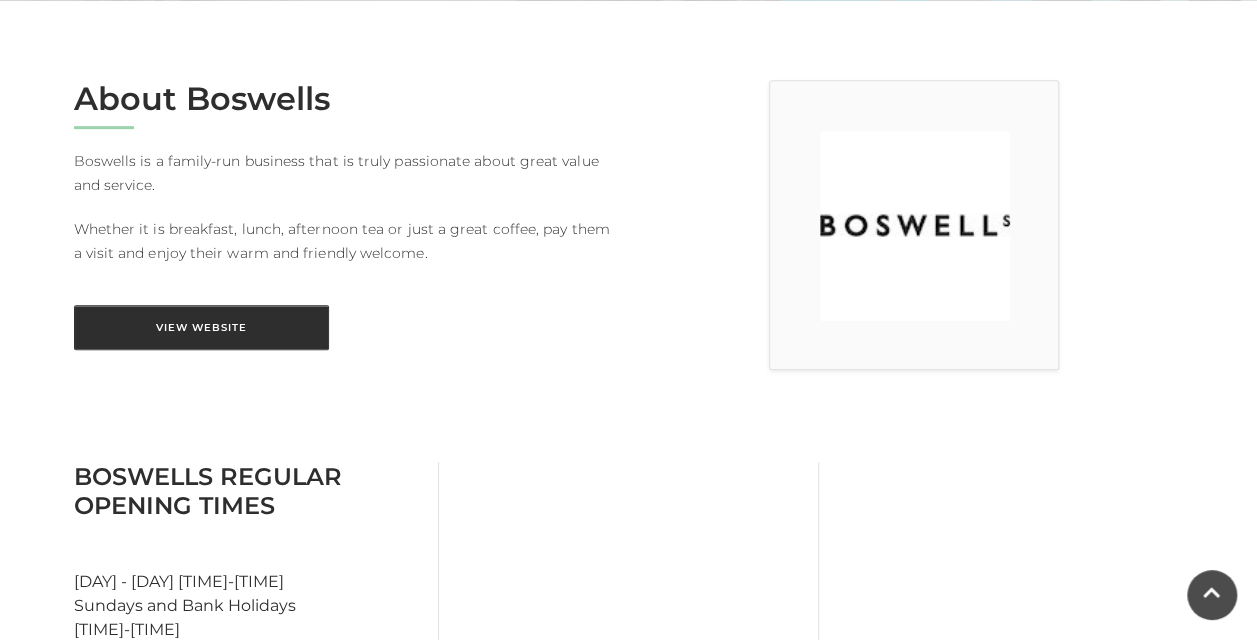 click on "View Website" at bounding box center [201, 327] 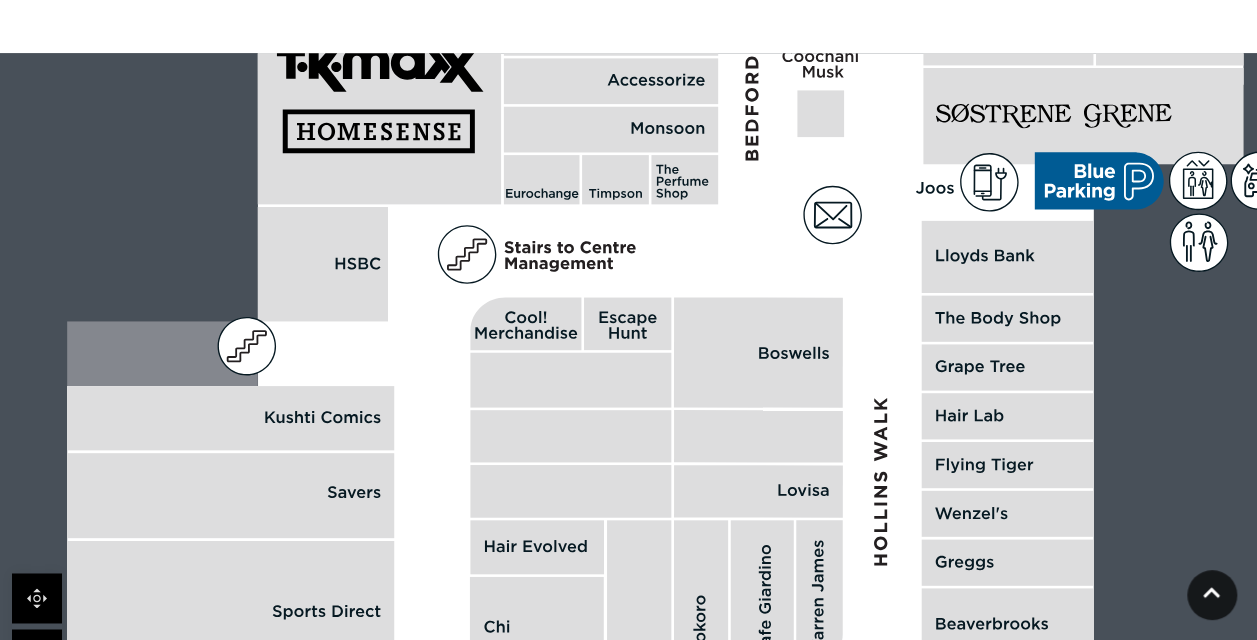 scroll, scrollTop: 1100, scrollLeft: 0, axis: vertical 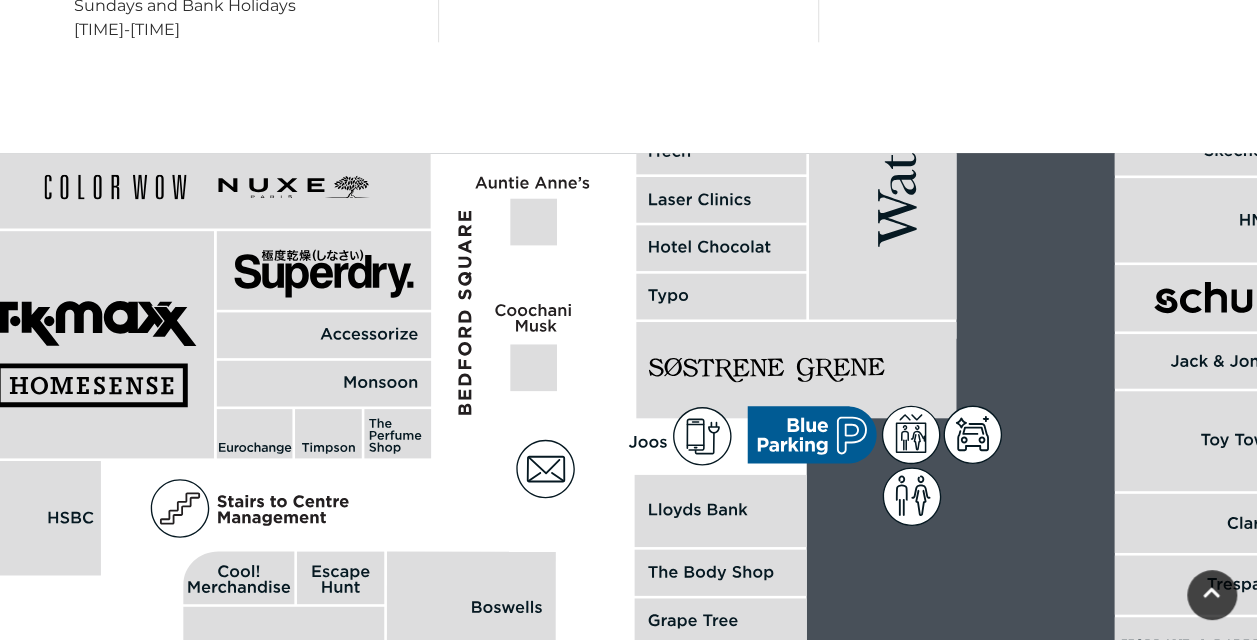 drag, startPoint x: 1071, startPoint y: 478, endPoint x: 946, endPoint y: 691, distance: 246.96964 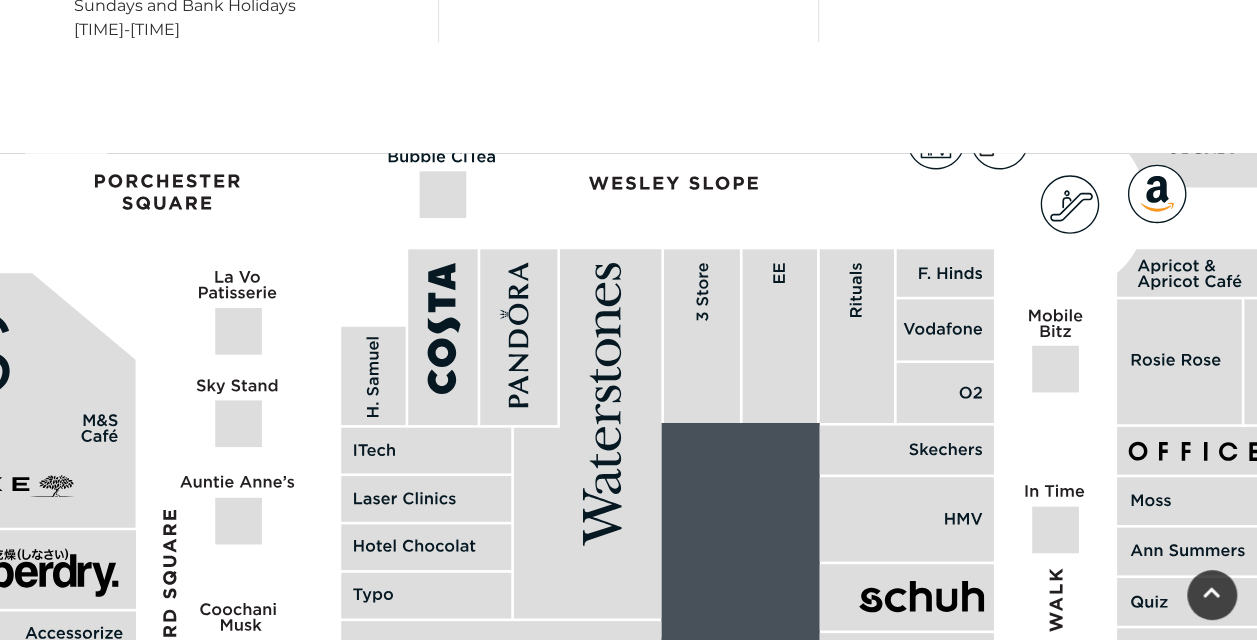 drag, startPoint x: 846, startPoint y: 304, endPoint x: 551, endPoint y: 603, distance: 420.03094 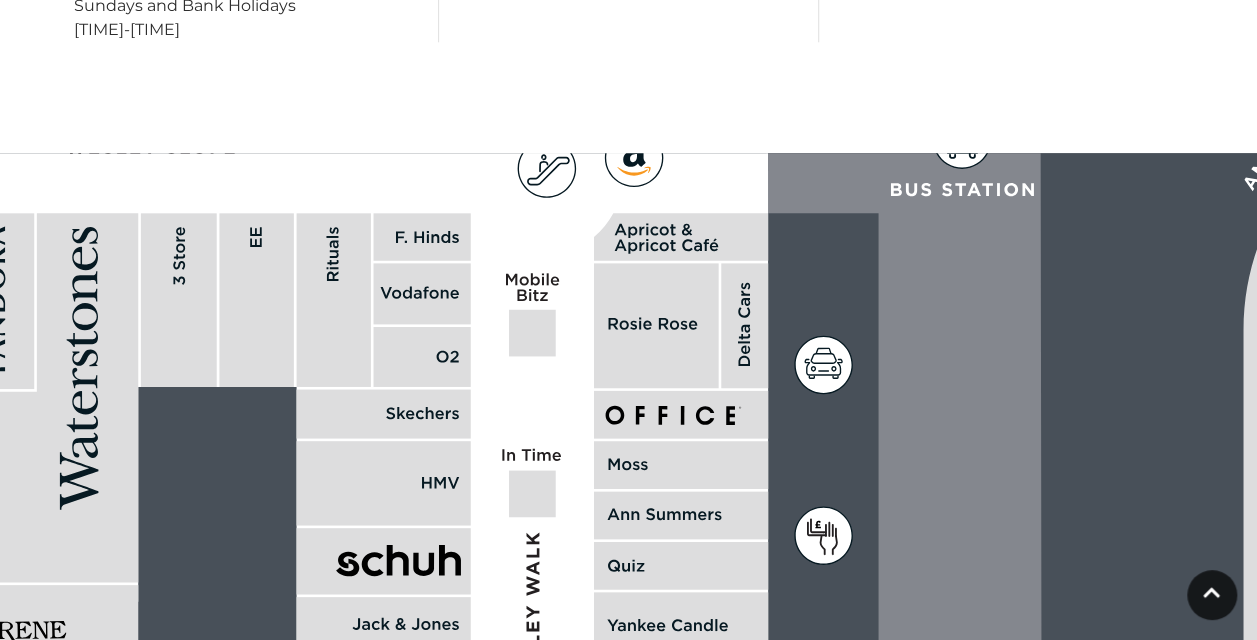 drag, startPoint x: 908, startPoint y: 493, endPoint x: 176, endPoint y: 422, distance: 735.43524 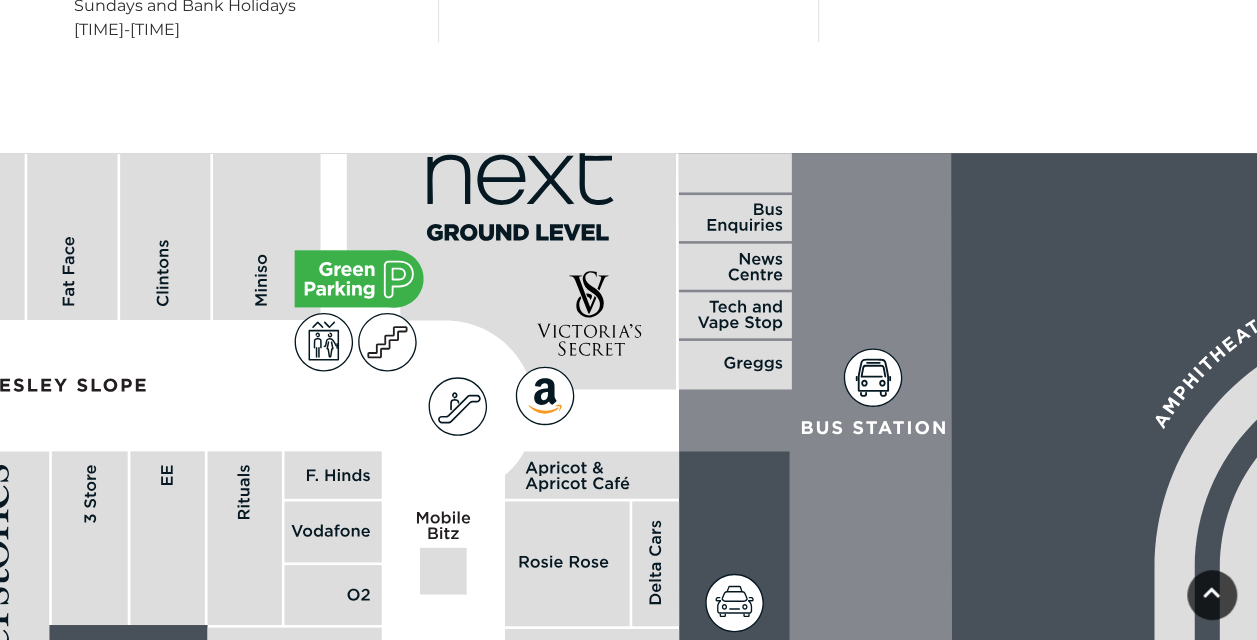 drag, startPoint x: 517, startPoint y: 344, endPoint x: 1168, endPoint y: 573, distance: 690.1029 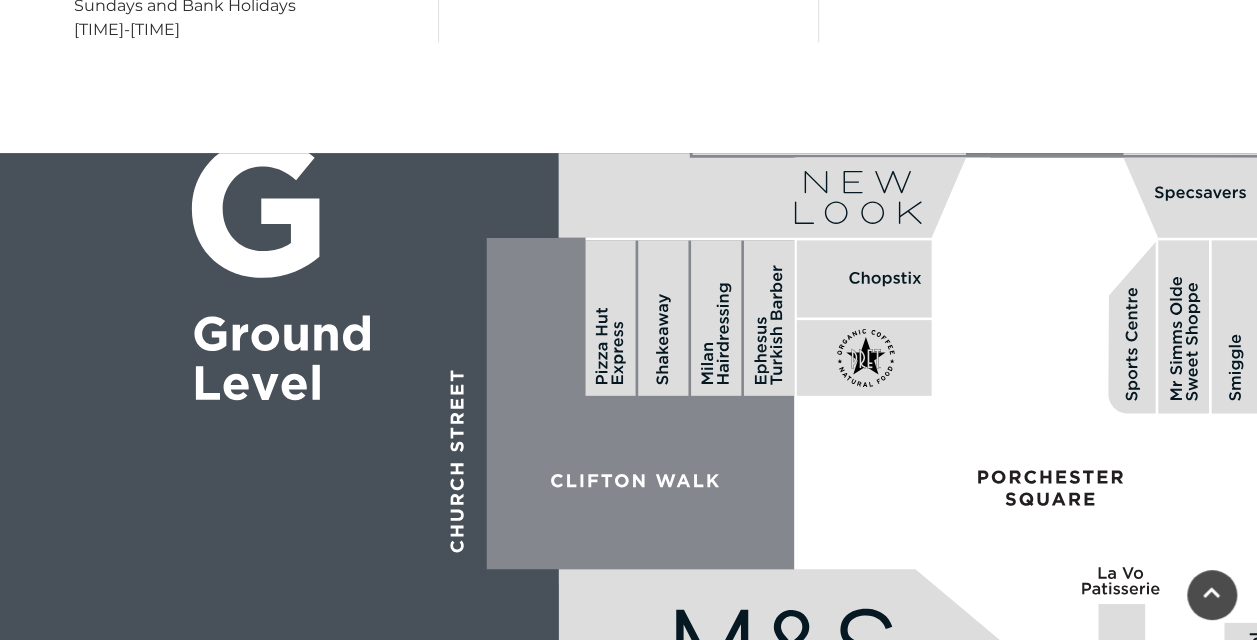 drag, startPoint x: 375, startPoint y: 336, endPoint x: 1191, endPoint y: 460, distance: 825.3678 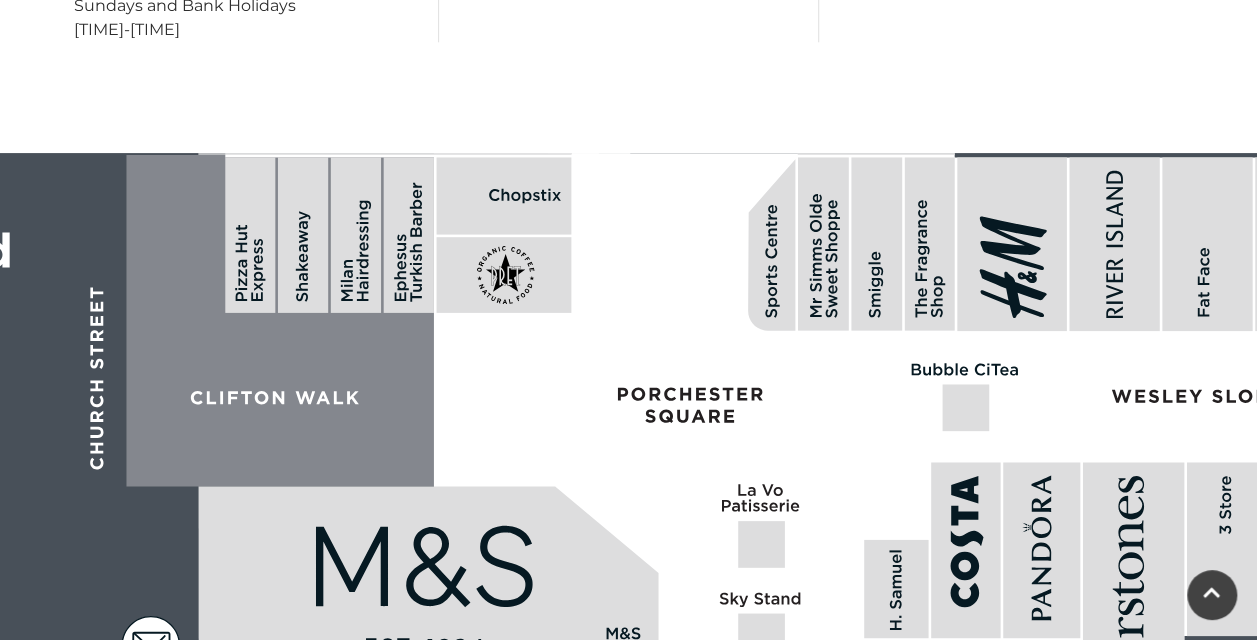 drag, startPoint x: 1107, startPoint y: 480, endPoint x: 761, endPoint y: 390, distance: 357.51364 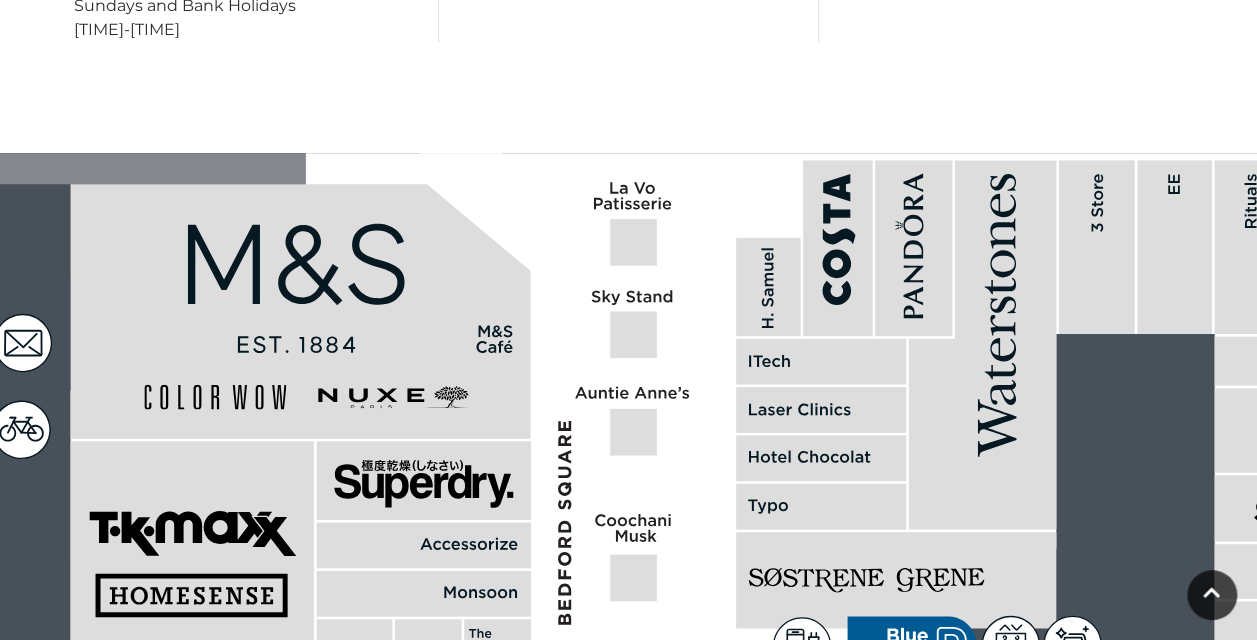 drag, startPoint x: 965, startPoint y: 470, endPoint x: 788, endPoint y: 28, distance: 476.1229 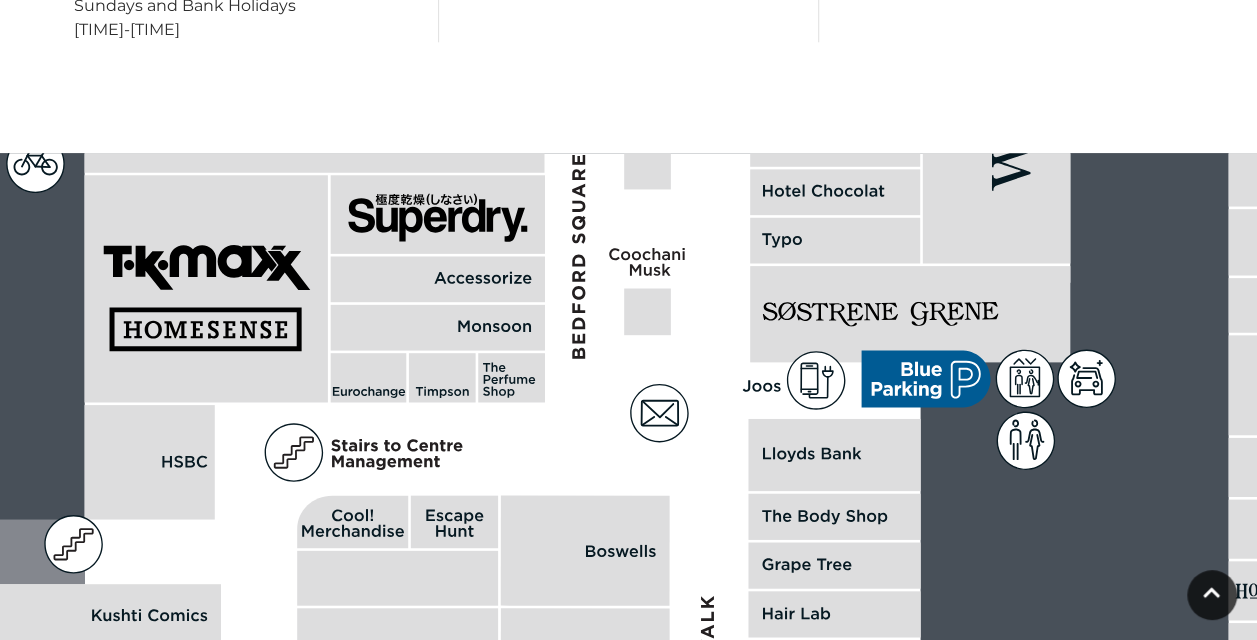 drag, startPoint x: 700, startPoint y: 430, endPoint x: 736, endPoint y: 110, distance: 322.01865 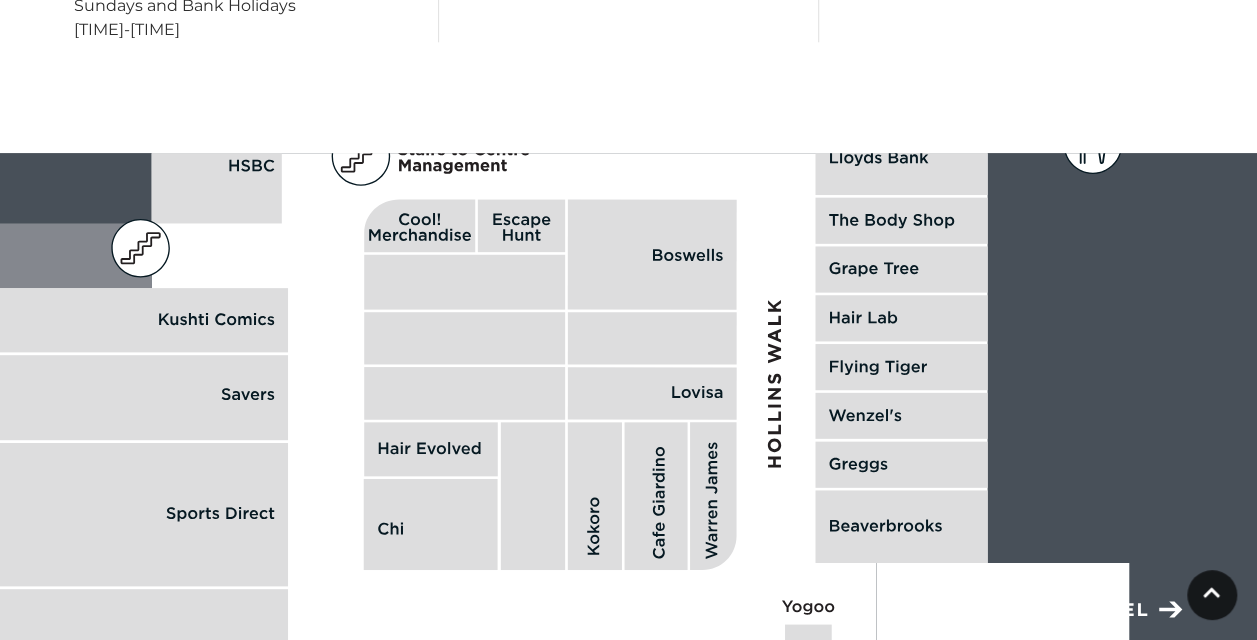 drag, startPoint x: 808, startPoint y: 441, endPoint x: 878, endPoint y: 120, distance: 328.54376 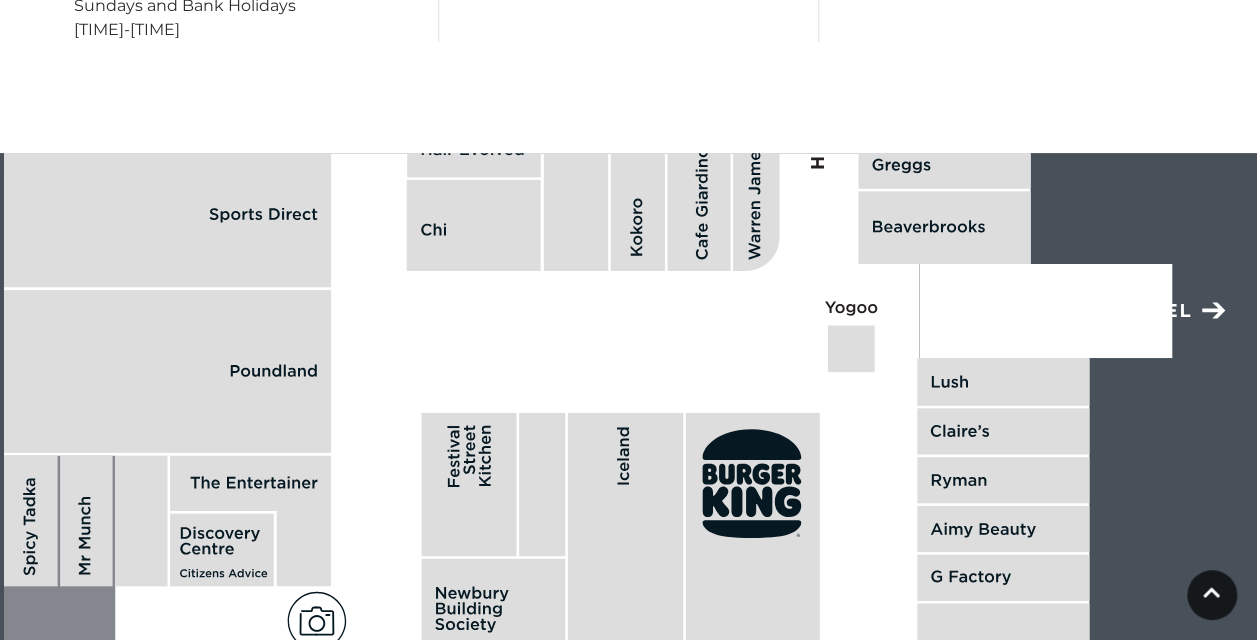 drag, startPoint x: 860, startPoint y: 485, endPoint x: 897, endPoint y: 166, distance: 321.1386 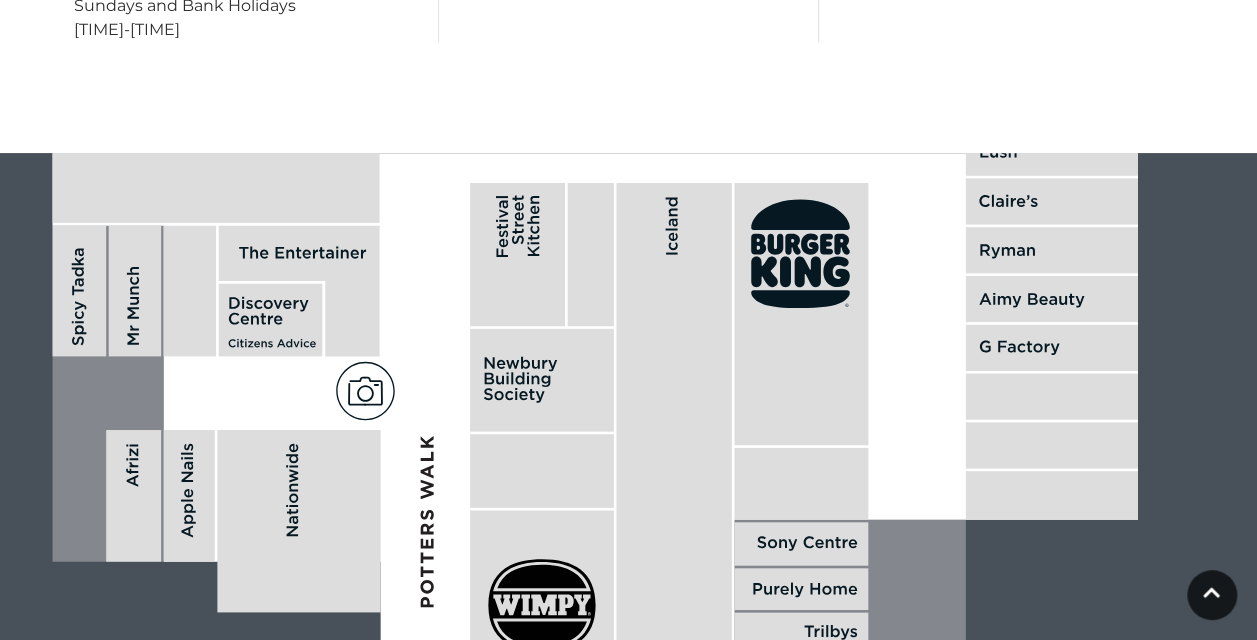 drag, startPoint x: 865, startPoint y: 519, endPoint x: 924, endPoint y: 322, distance: 205.64532 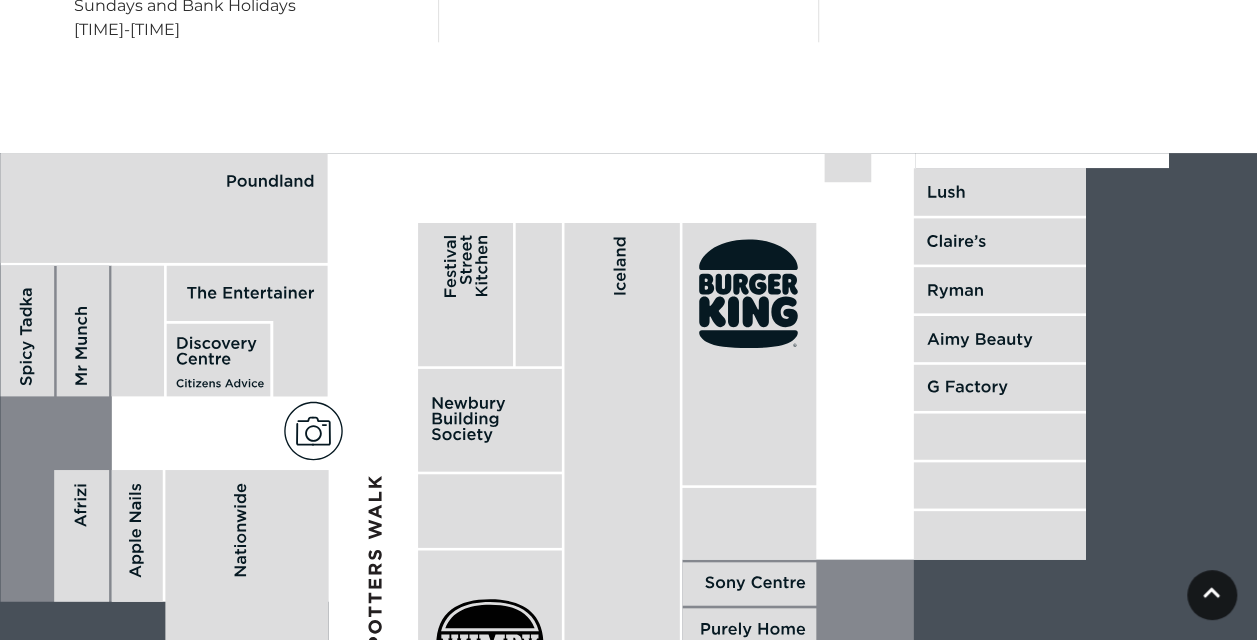 drag, startPoint x: 1085, startPoint y: 477, endPoint x: 1033, endPoint y: 517, distance: 65.60488 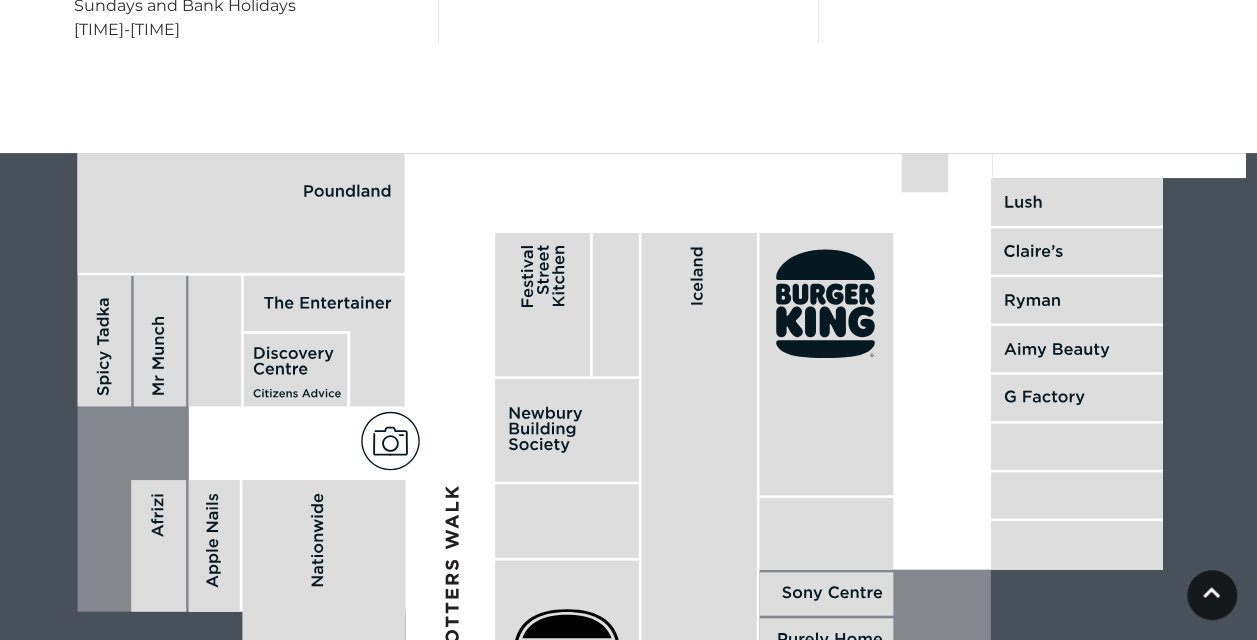 drag, startPoint x: 62, startPoint y: 365, endPoint x: 139, endPoint y: 375, distance: 77.64664 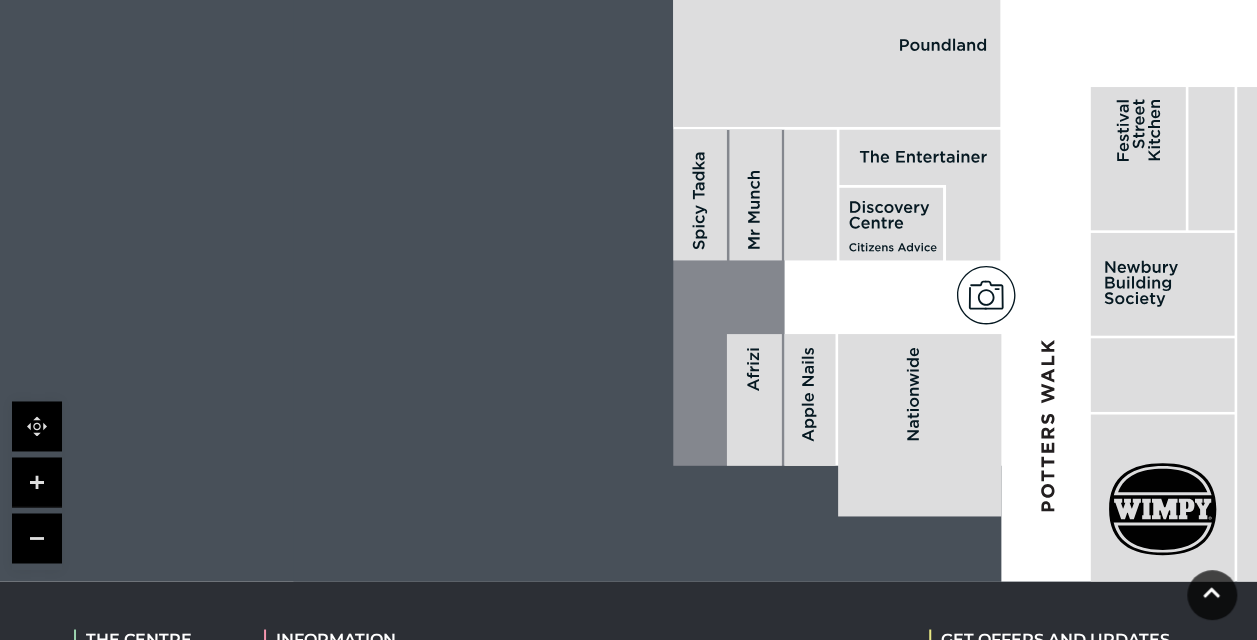 scroll, scrollTop: 1400, scrollLeft: 0, axis: vertical 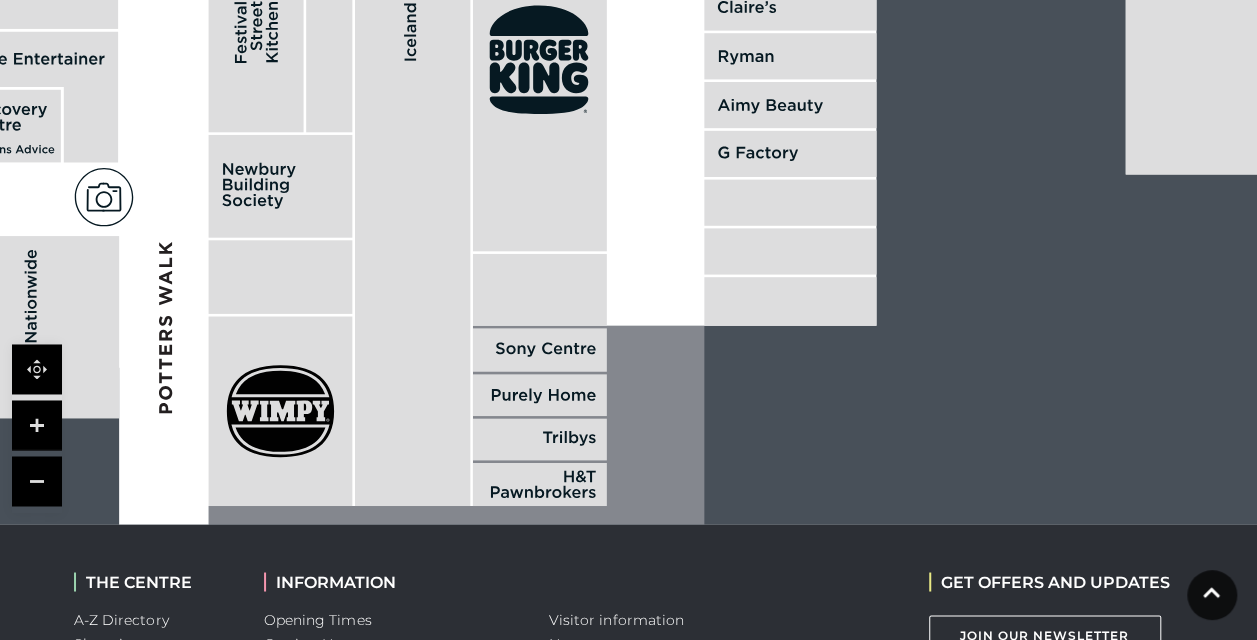 drag, startPoint x: 1038, startPoint y: 338, endPoint x: 173, endPoint y: 284, distance: 866.6839 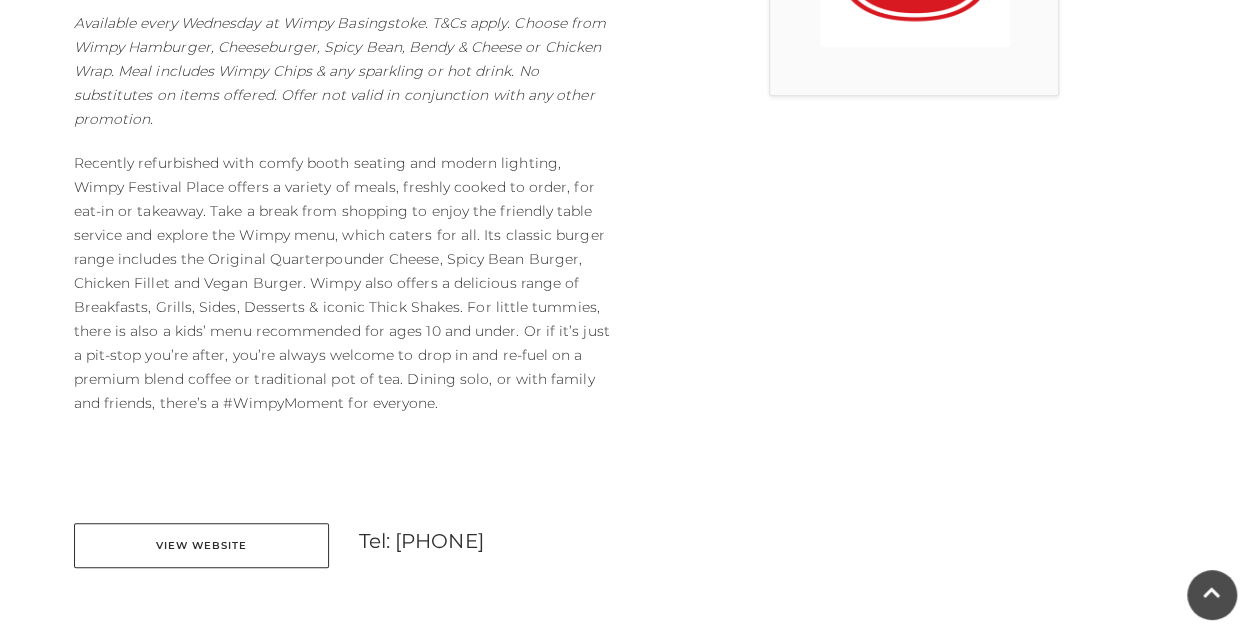 scroll, scrollTop: 900, scrollLeft: 0, axis: vertical 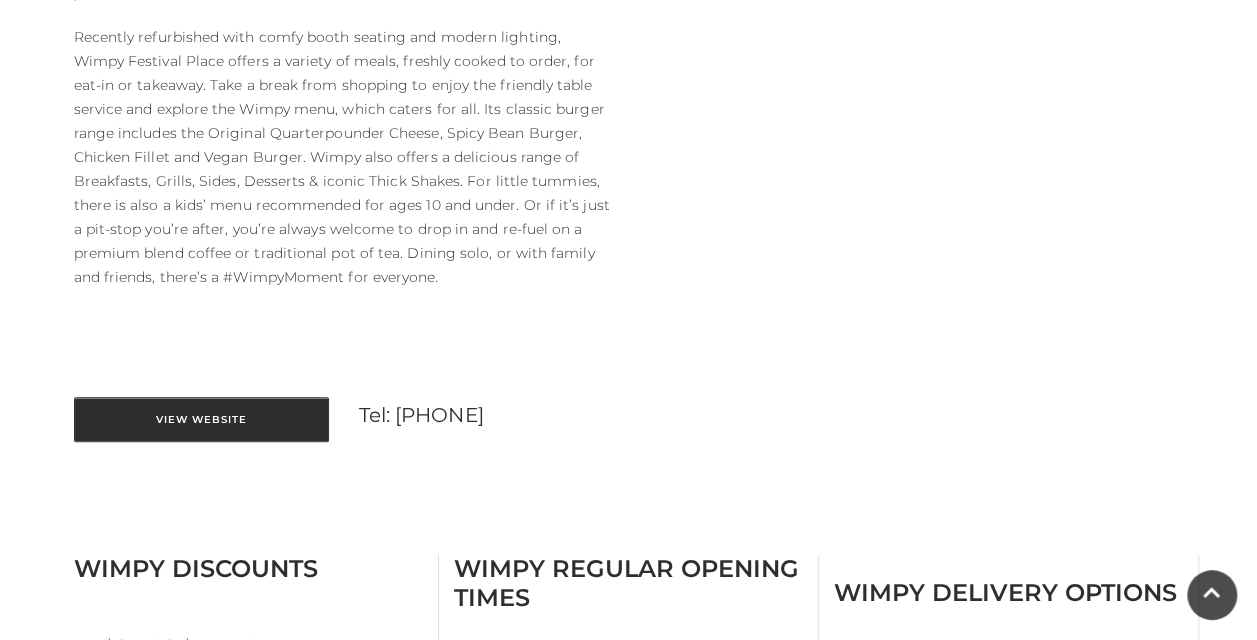 click on "View Website" at bounding box center (201, 419) 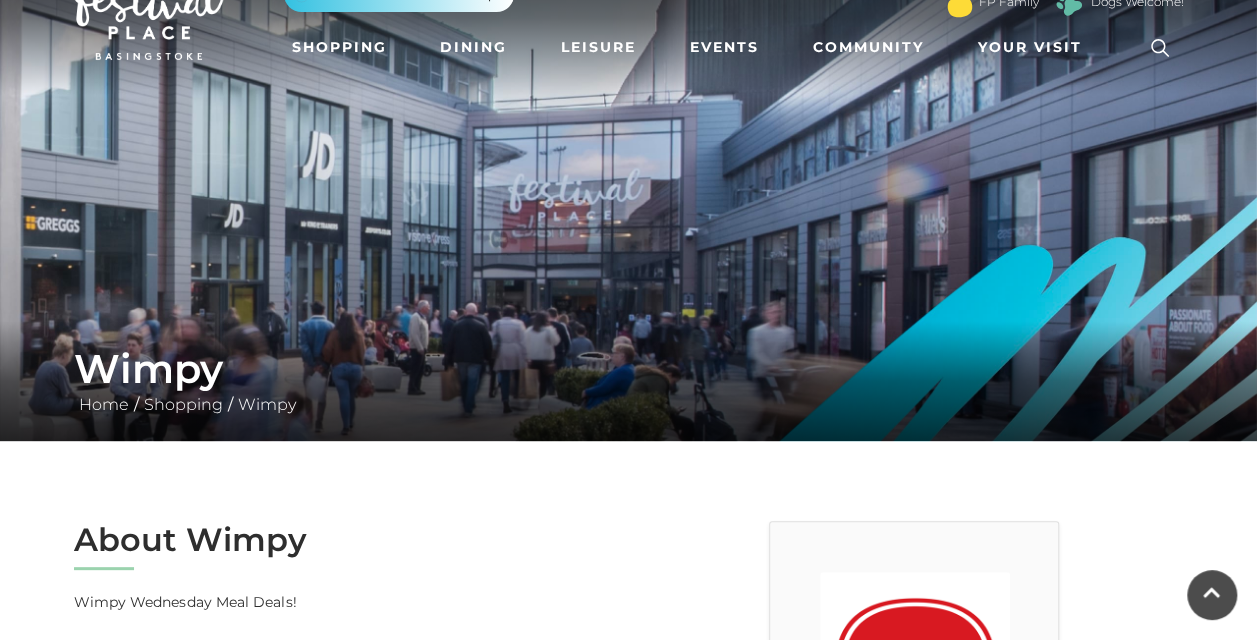 scroll, scrollTop: 0, scrollLeft: 0, axis: both 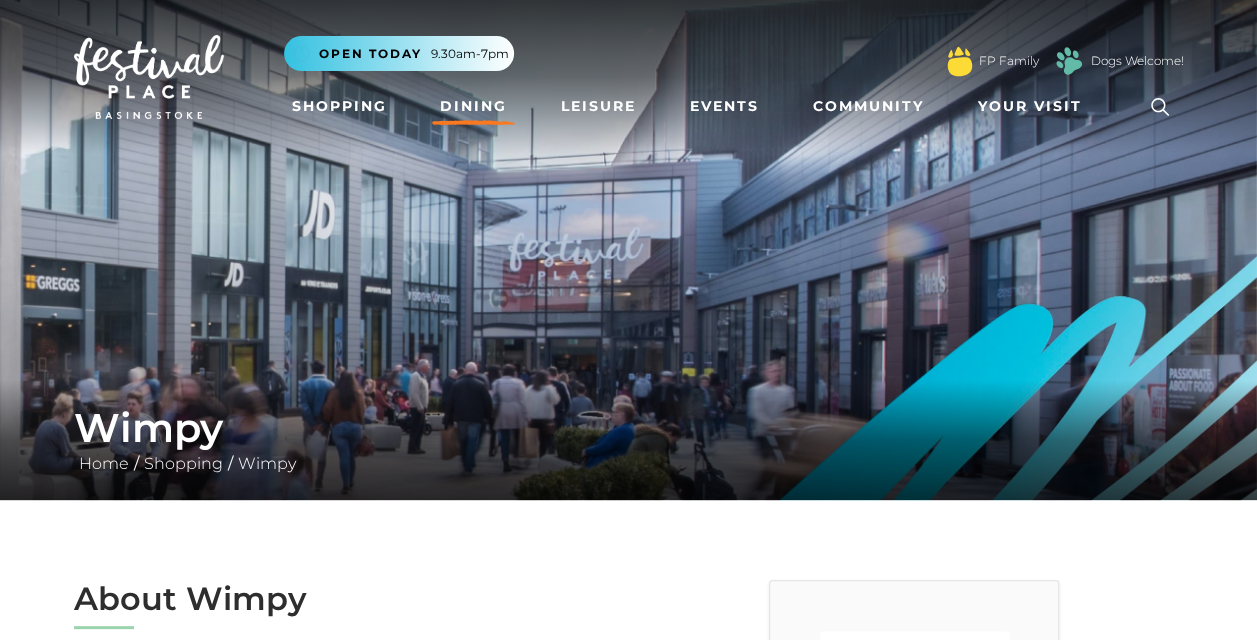 click on "Dining" at bounding box center [473, 106] 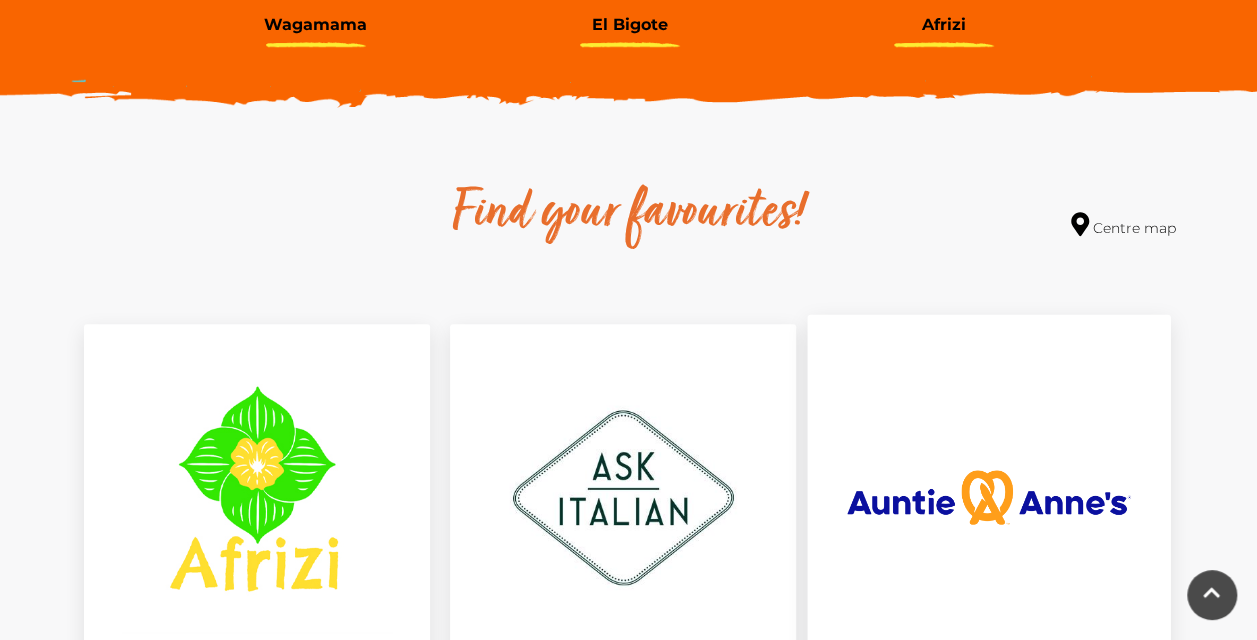 scroll, scrollTop: 900, scrollLeft: 0, axis: vertical 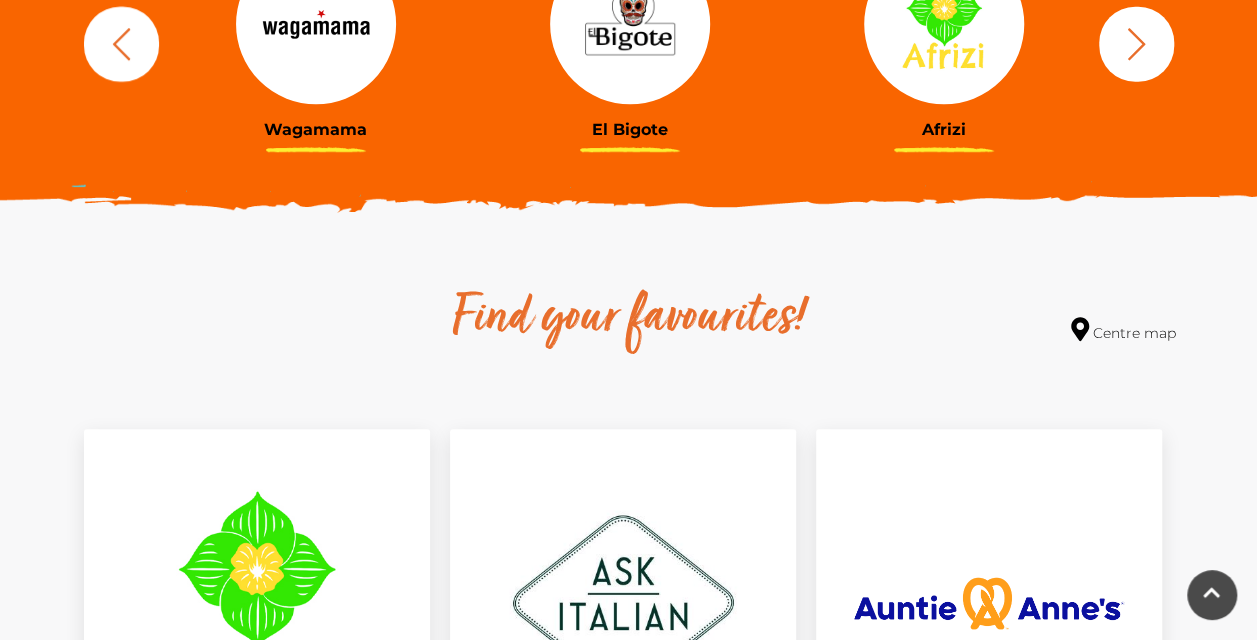 click at bounding box center (944, 24) 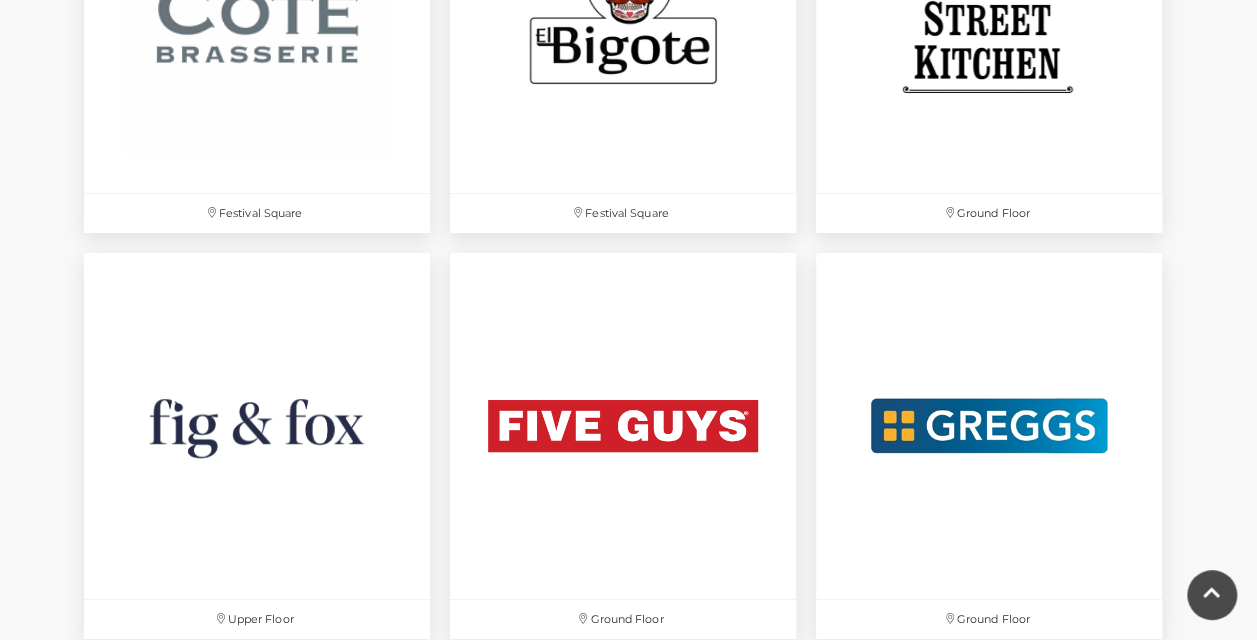 scroll, scrollTop: 3800, scrollLeft: 0, axis: vertical 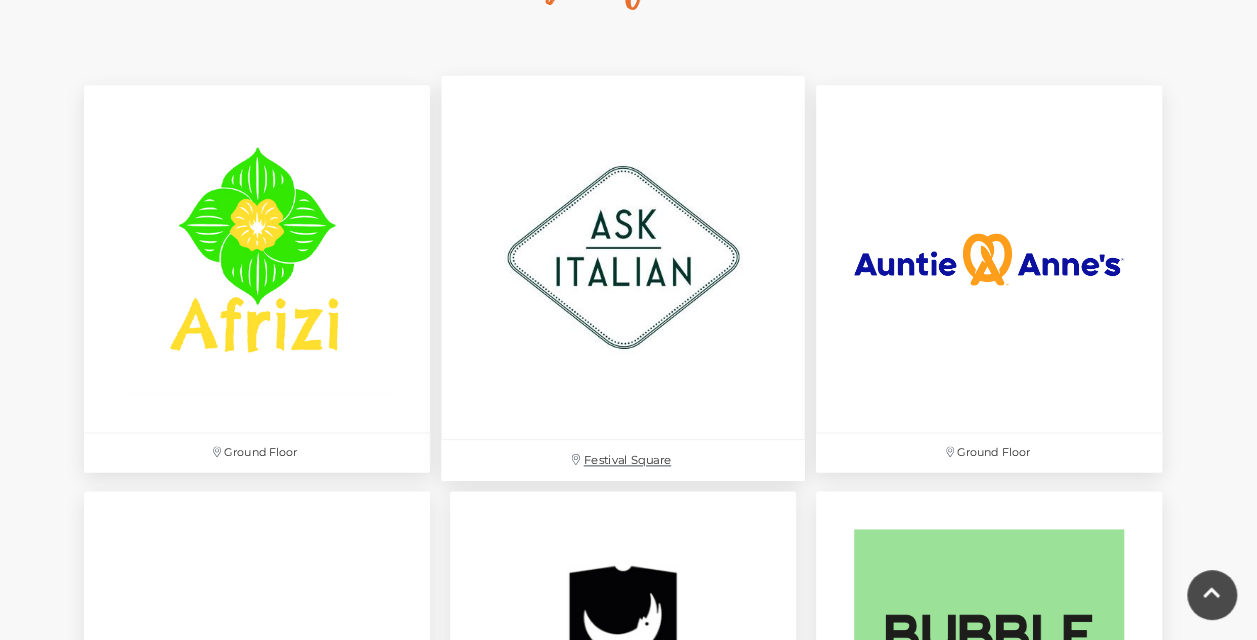 click at bounding box center (623, 258) 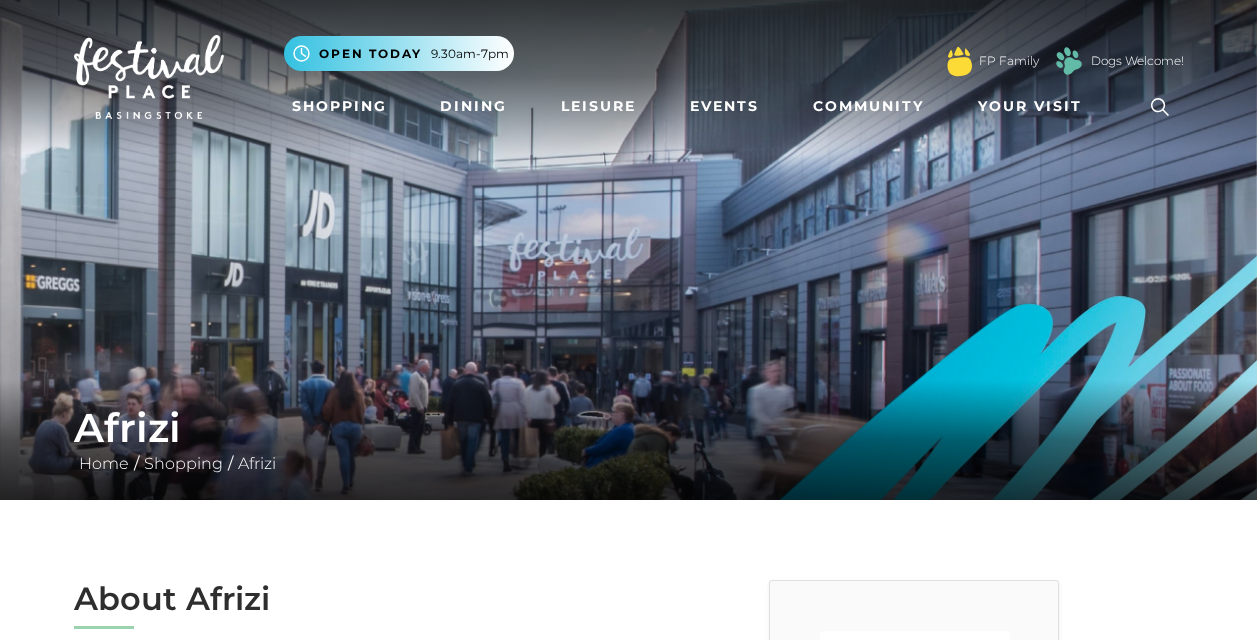 scroll, scrollTop: 0, scrollLeft: 0, axis: both 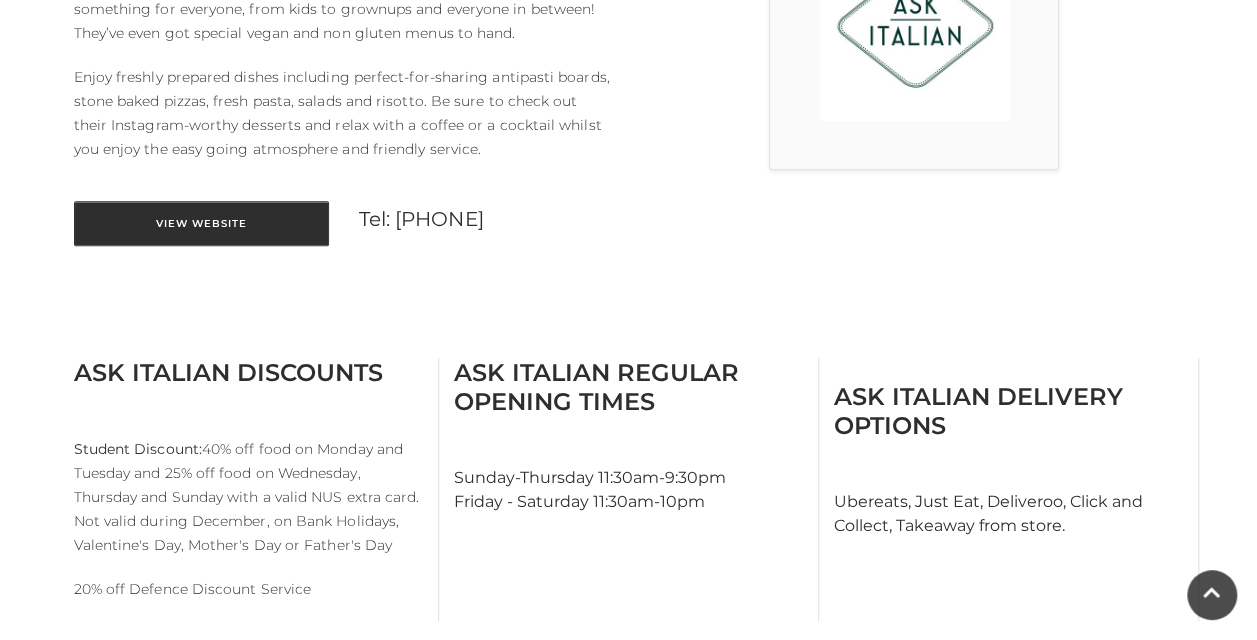 click on "View Website" at bounding box center (201, 223) 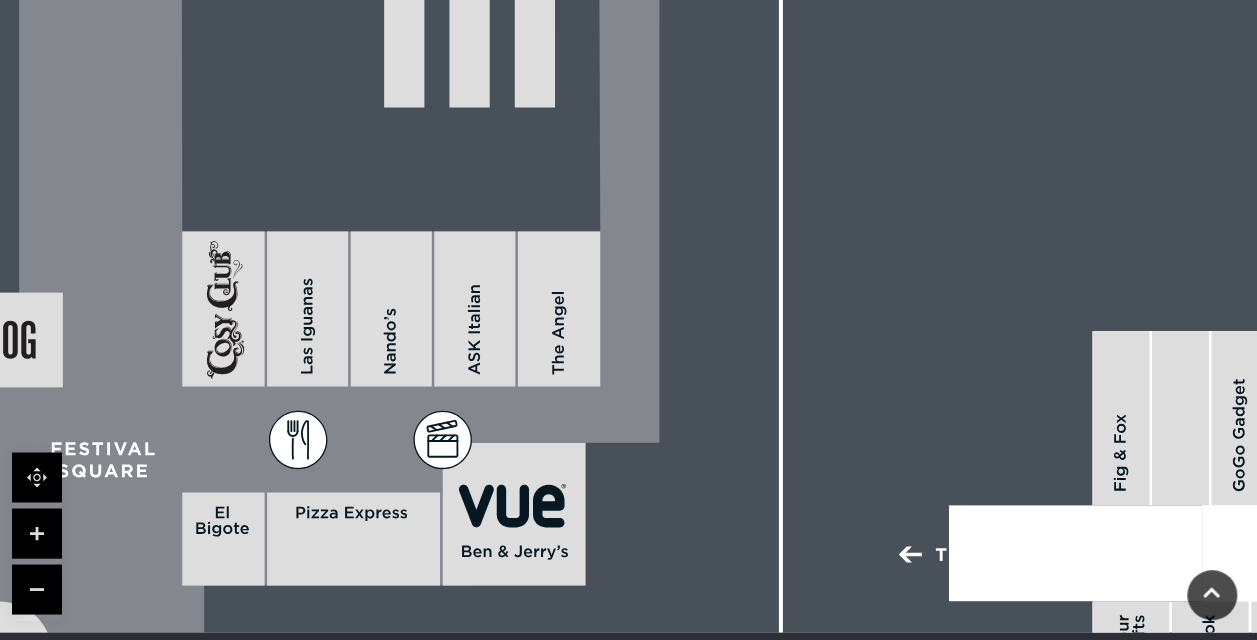 scroll, scrollTop: 0, scrollLeft: 0, axis: both 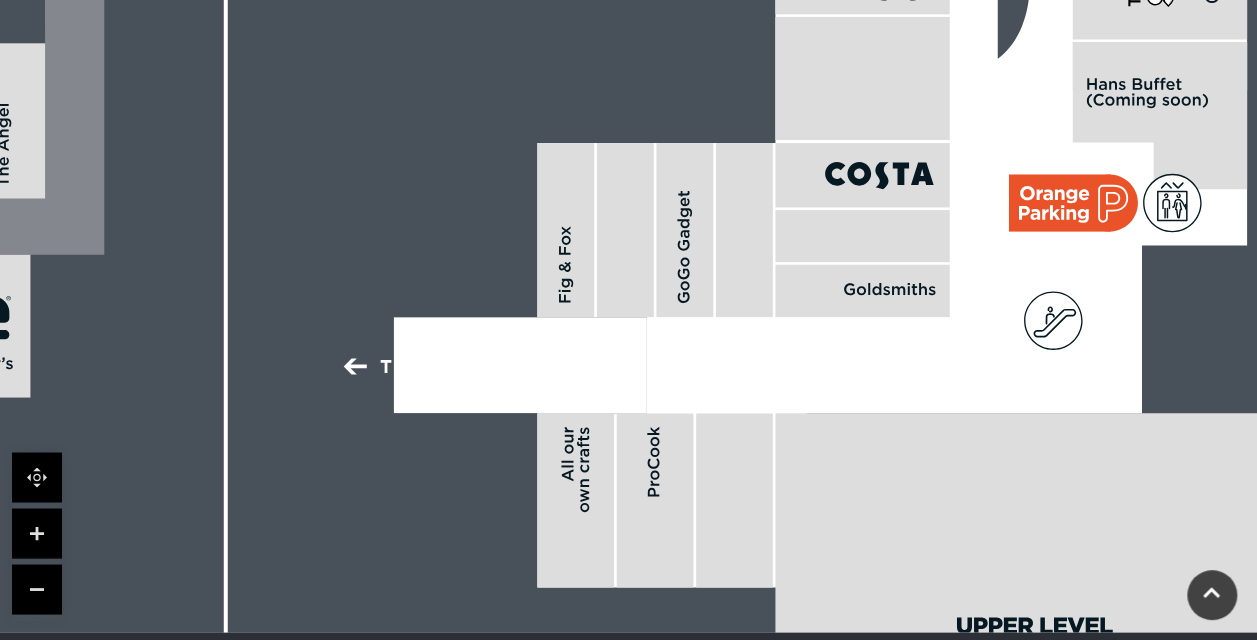 drag, startPoint x: 1068, startPoint y: 388, endPoint x: 523, endPoint y: 200, distance: 576.5145 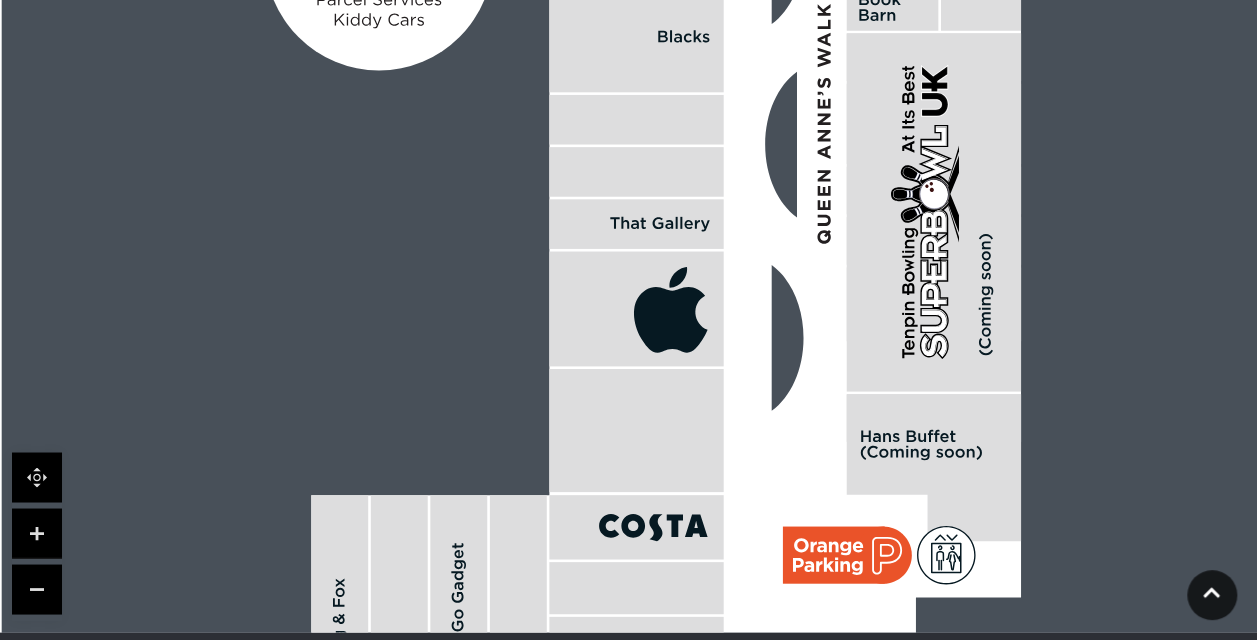 drag, startPoint x: 972, startPoint y: 274, endPoint x: 713, endPoint y: 622, distance: 433.80295 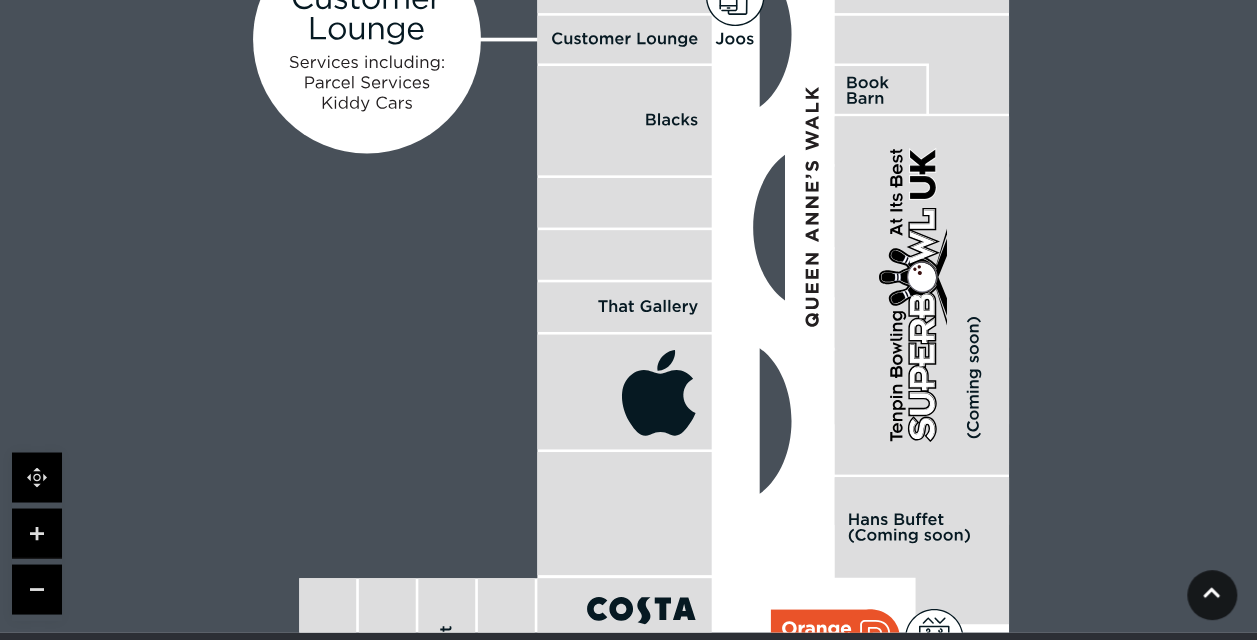 drag, startPoint x: 736, startPoint y: 547, endPoint x: 707, endPoint y: 510, distance: 47.010635 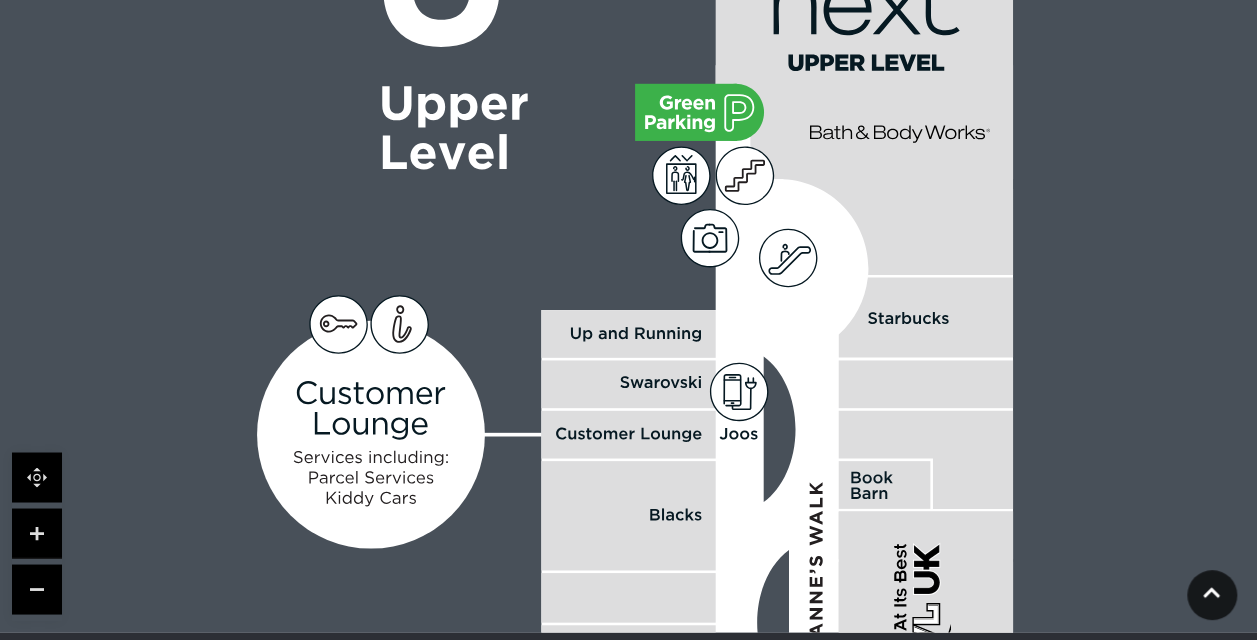 drag, startPoint x: 671, startPoint y: 251, endPoint x: 610, endPoint y: 510, distance: 266.08646 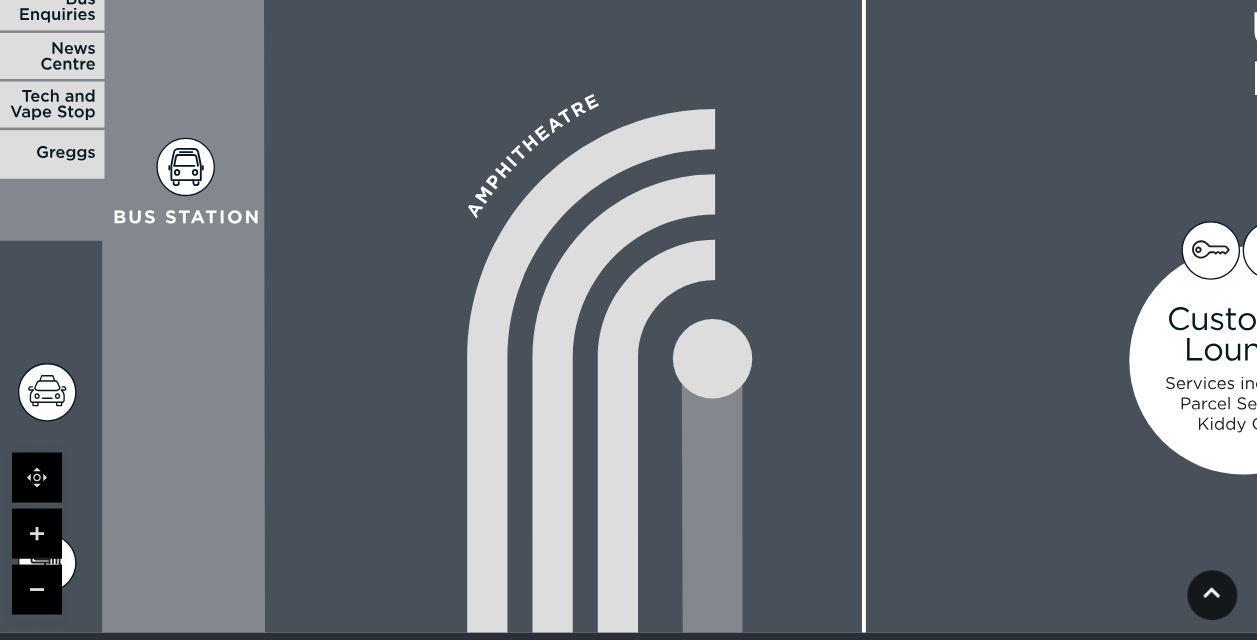drag, startPoint x: 360, startPoint y: 442, endPoint x: 1266, endPoint y: 333, distance: 912.53326 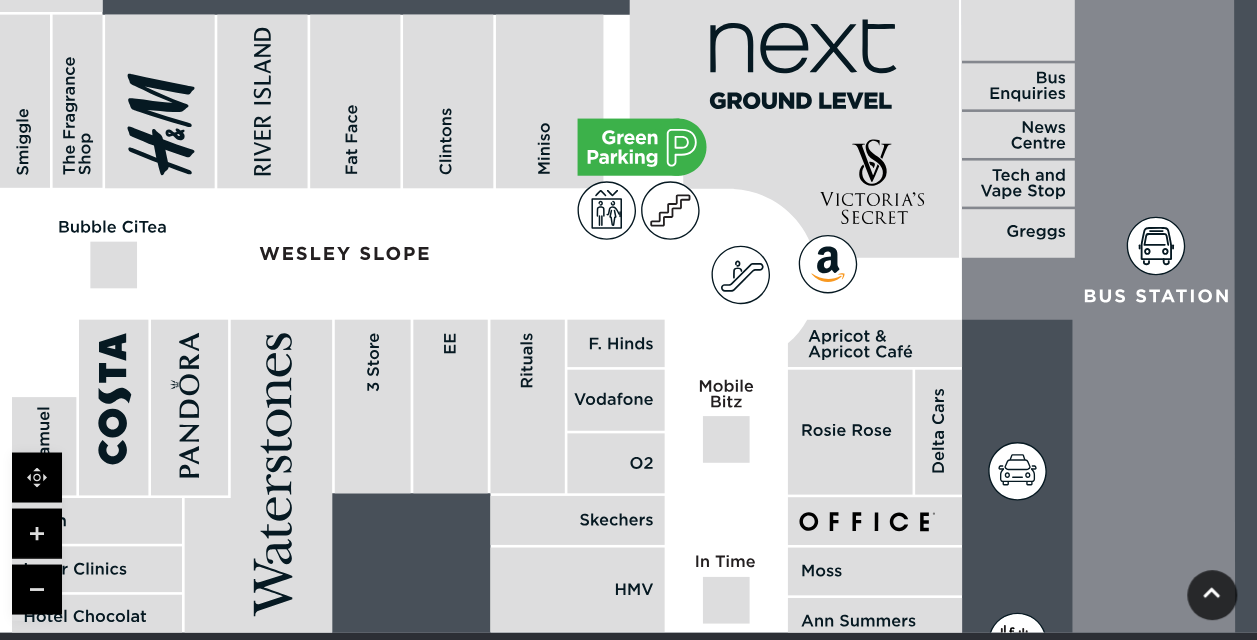 drag, startPoint x: 441, startPoint y: 357, endPoint x: 1271, endPoint y: 340, distance: 830.1741 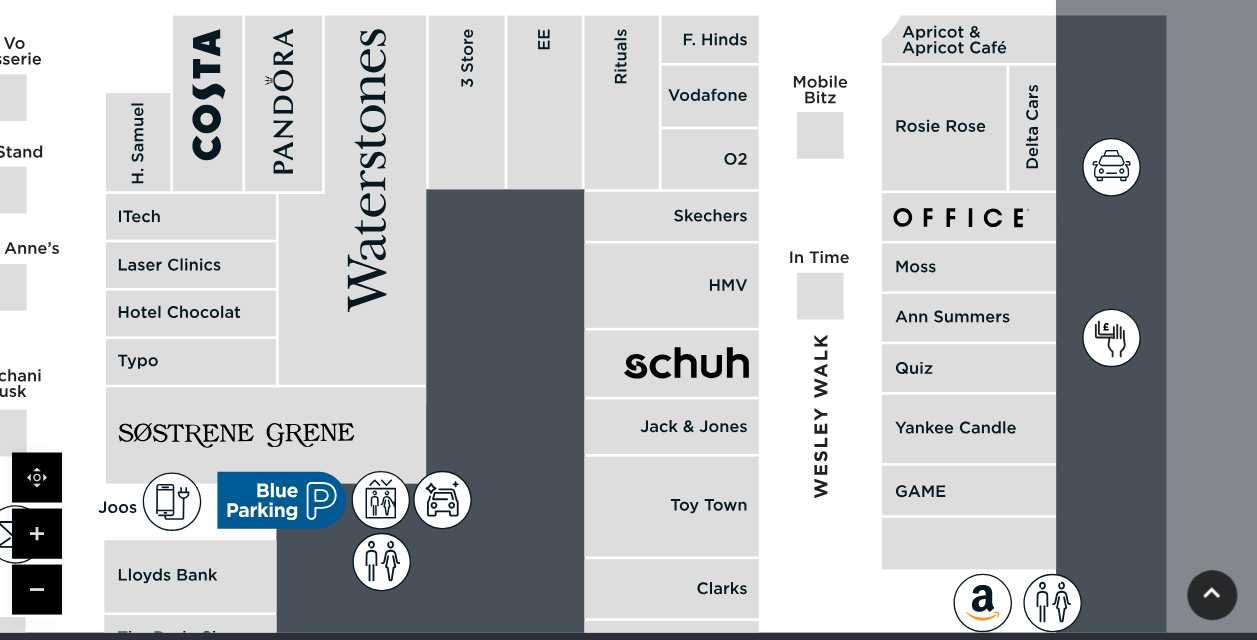 drag, startPoint x: 804, startPoint y: 442, endPoint x: 898, endPoint y: 138, distance: 318.2012 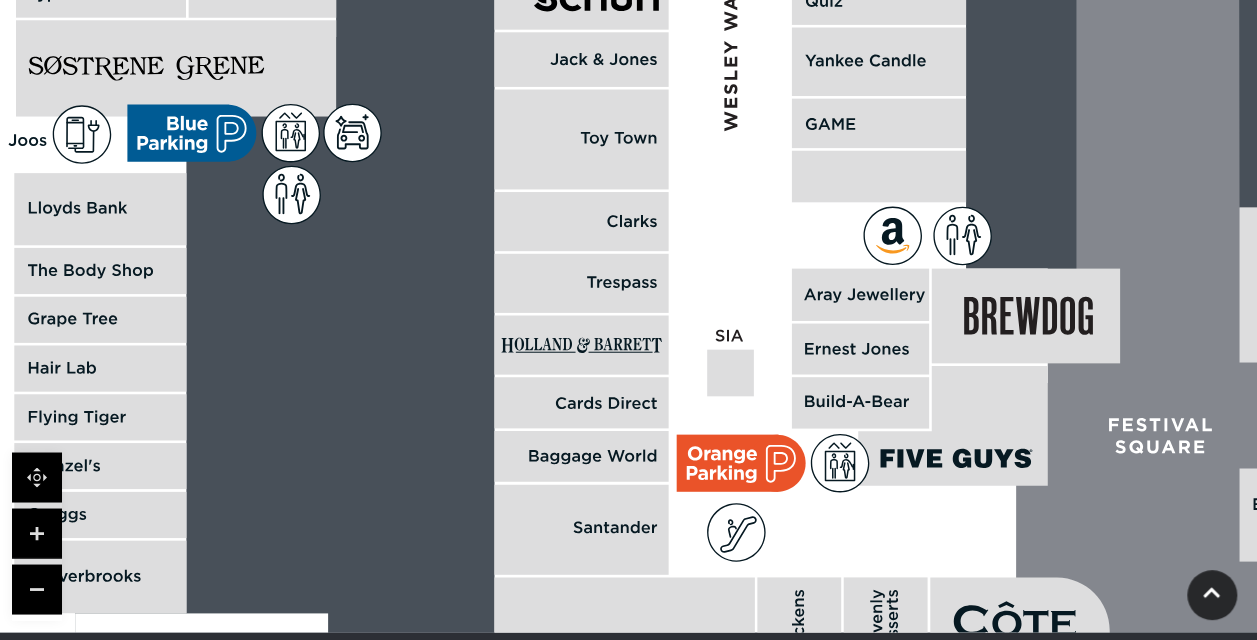 drag, startPoint x: 818, startPoint y: 364, endPoint x: 742, endPoint y: -28, distance: 399.29938 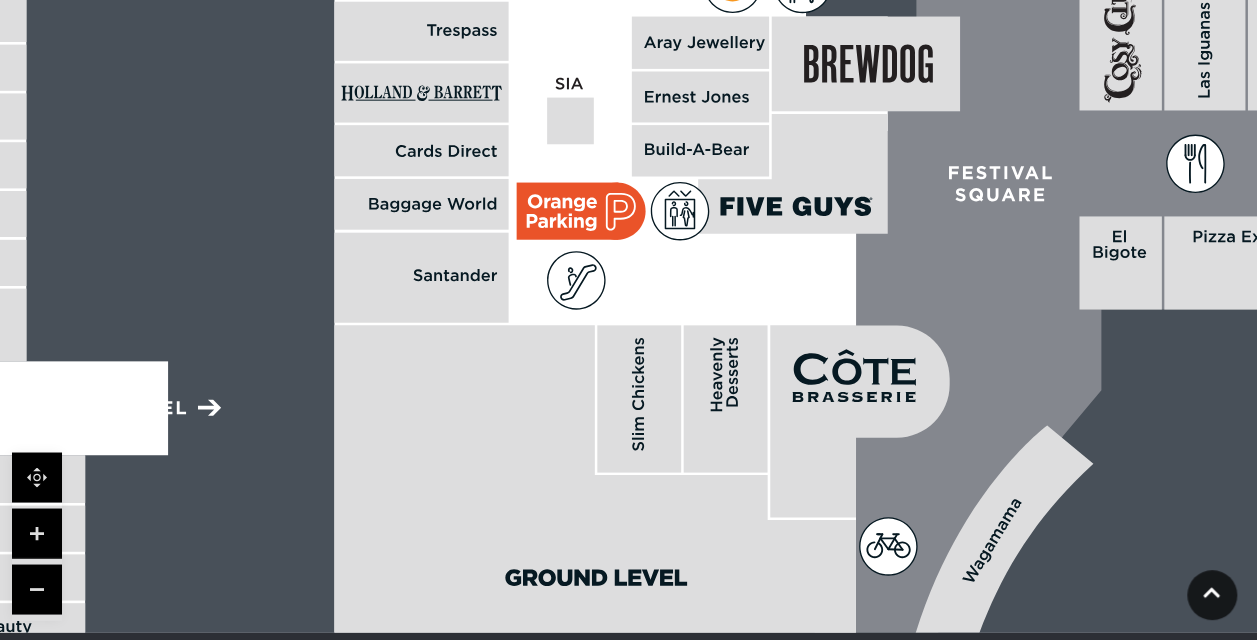 drag, startPoint x: 823, startPoint y: 476, endPoint x: 663, endPoint y: 224, distance: 298.50293 